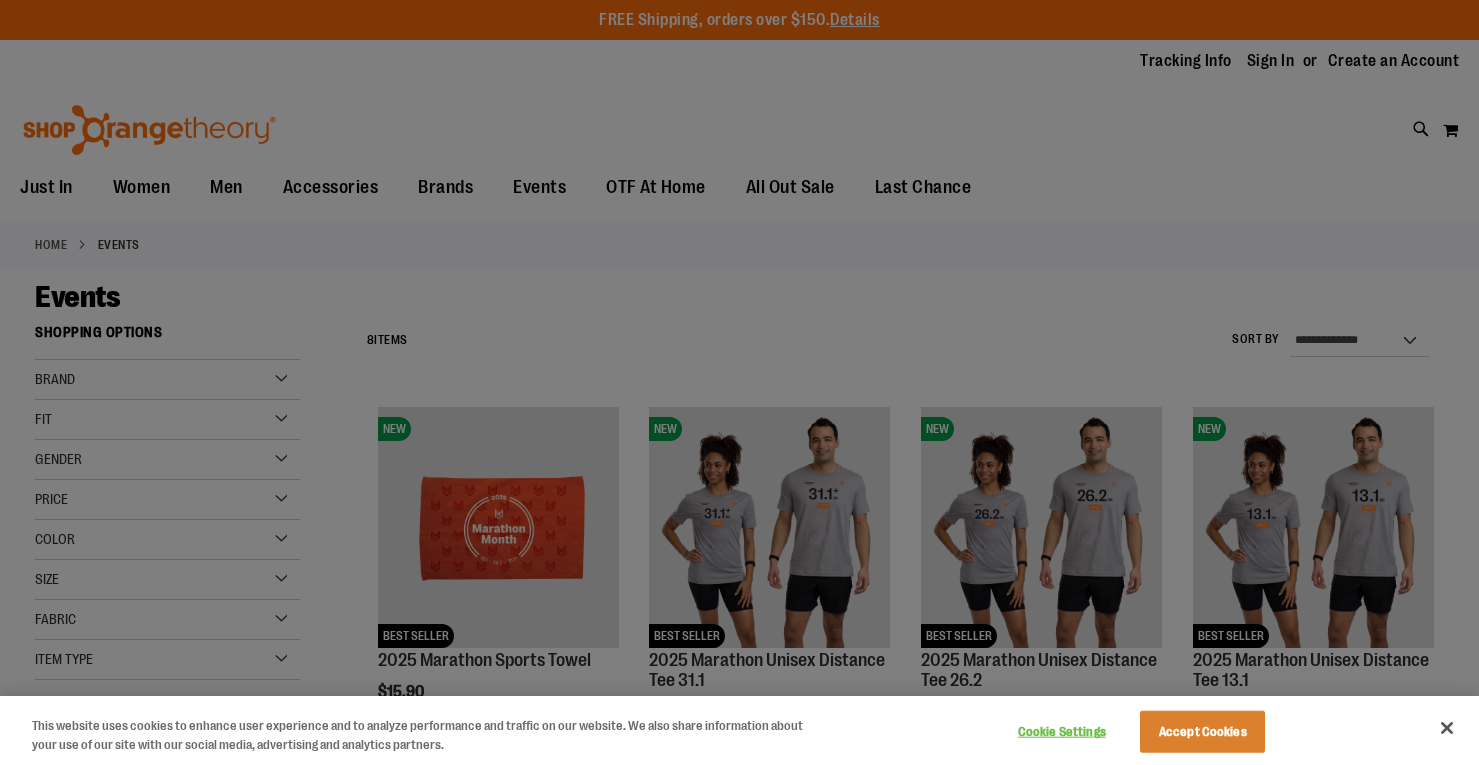 scroll, scrollTop: 0, scrollLeft: 0, axis: both 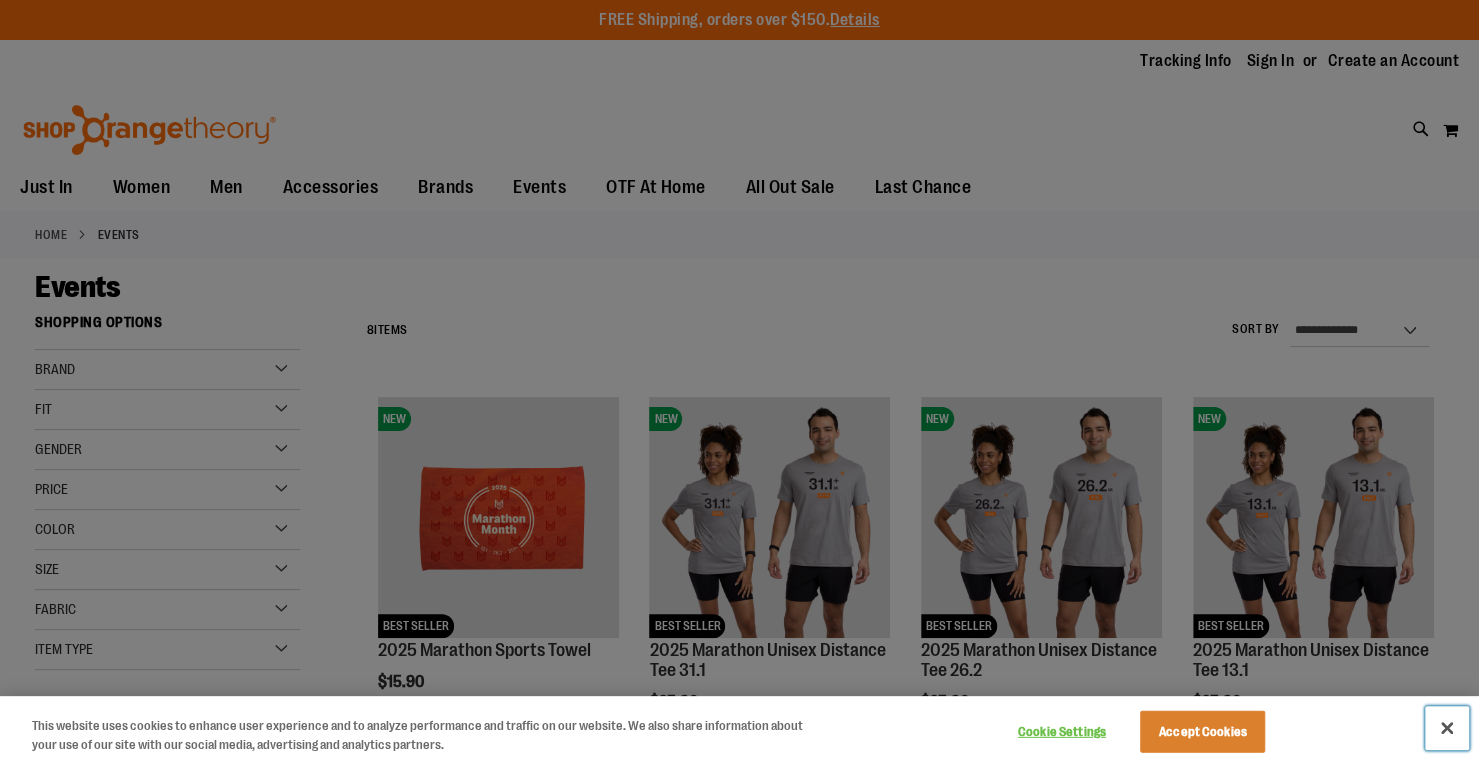 click at bounding box center (1447, 728) 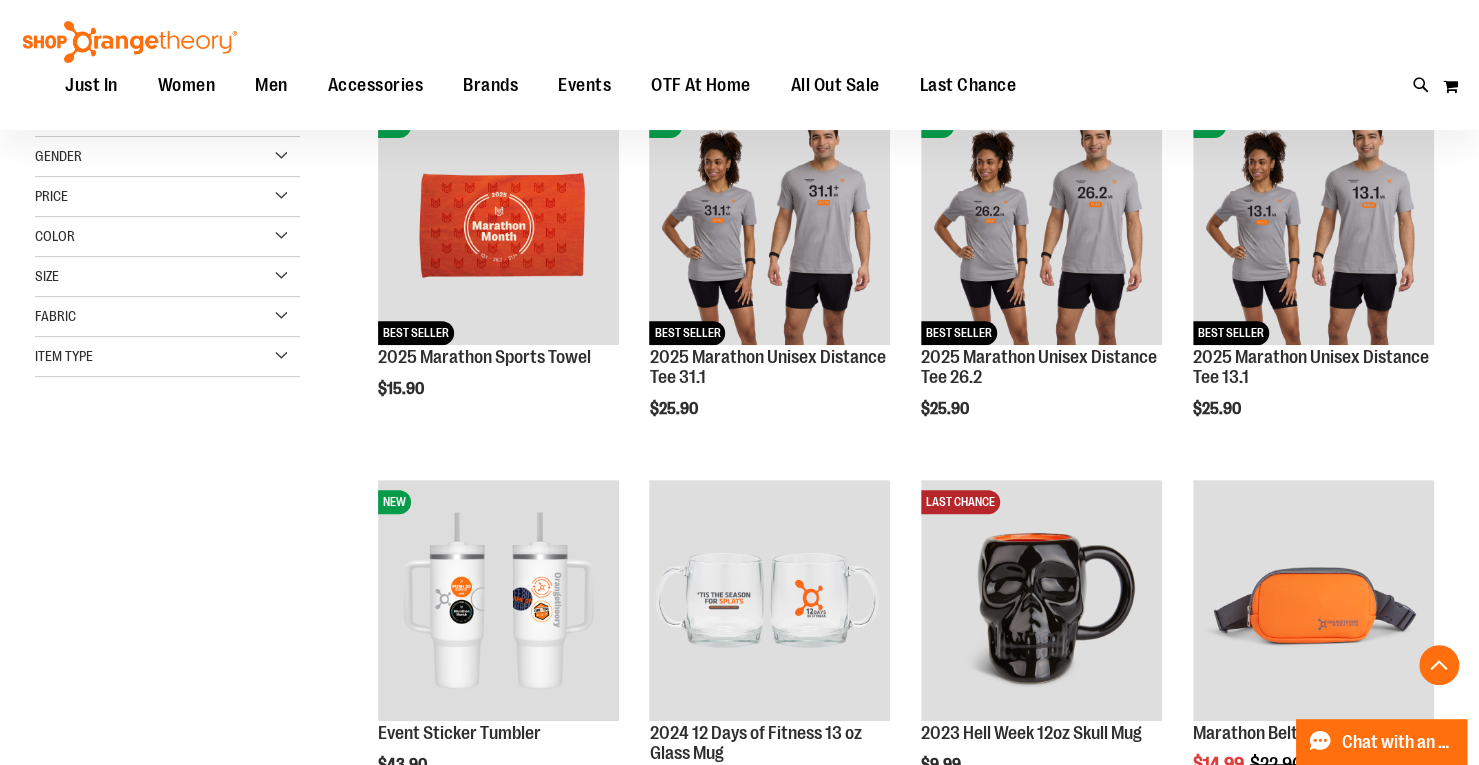 scroll, scrollTop: 349, scrollLeft: 0, axis: vertical 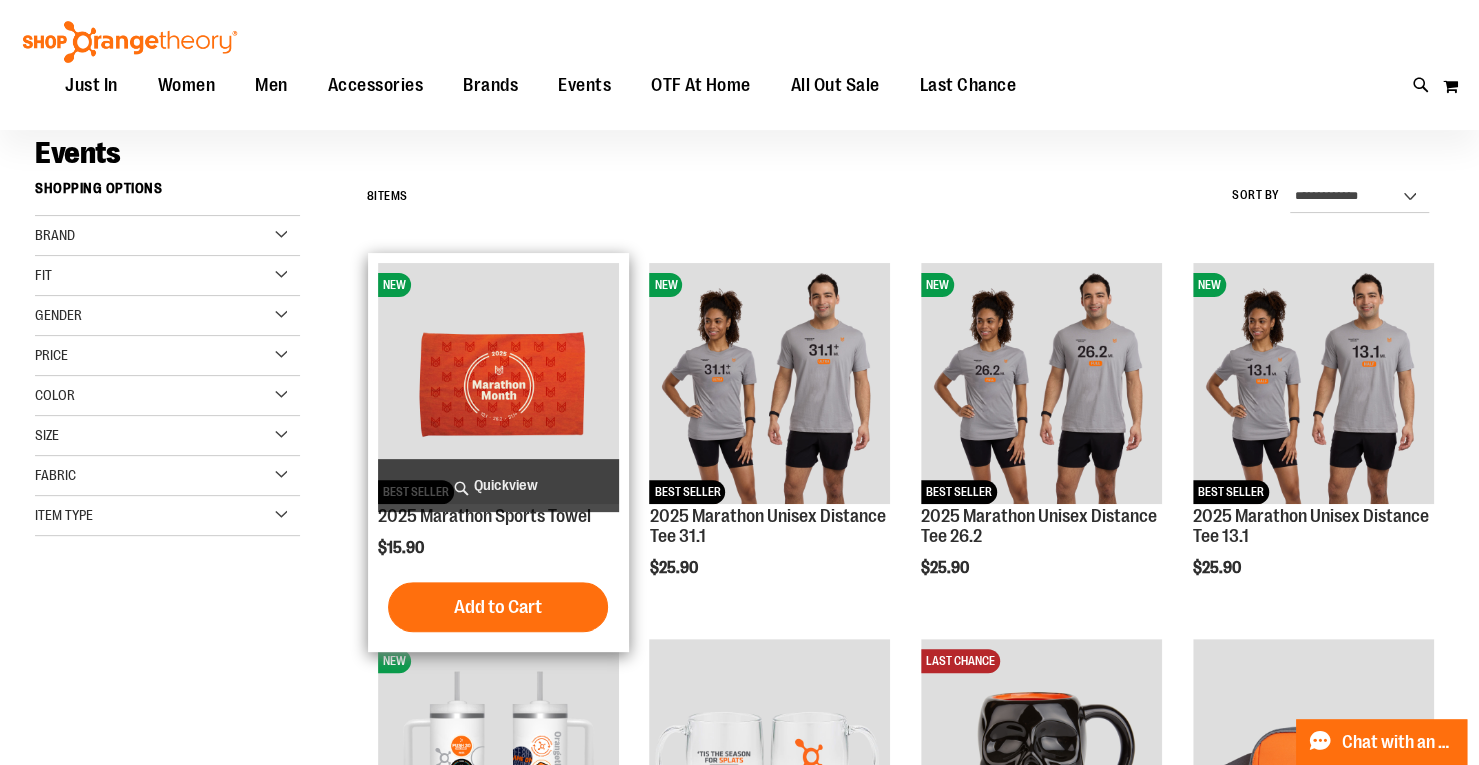click at bounding box center (498, 383) 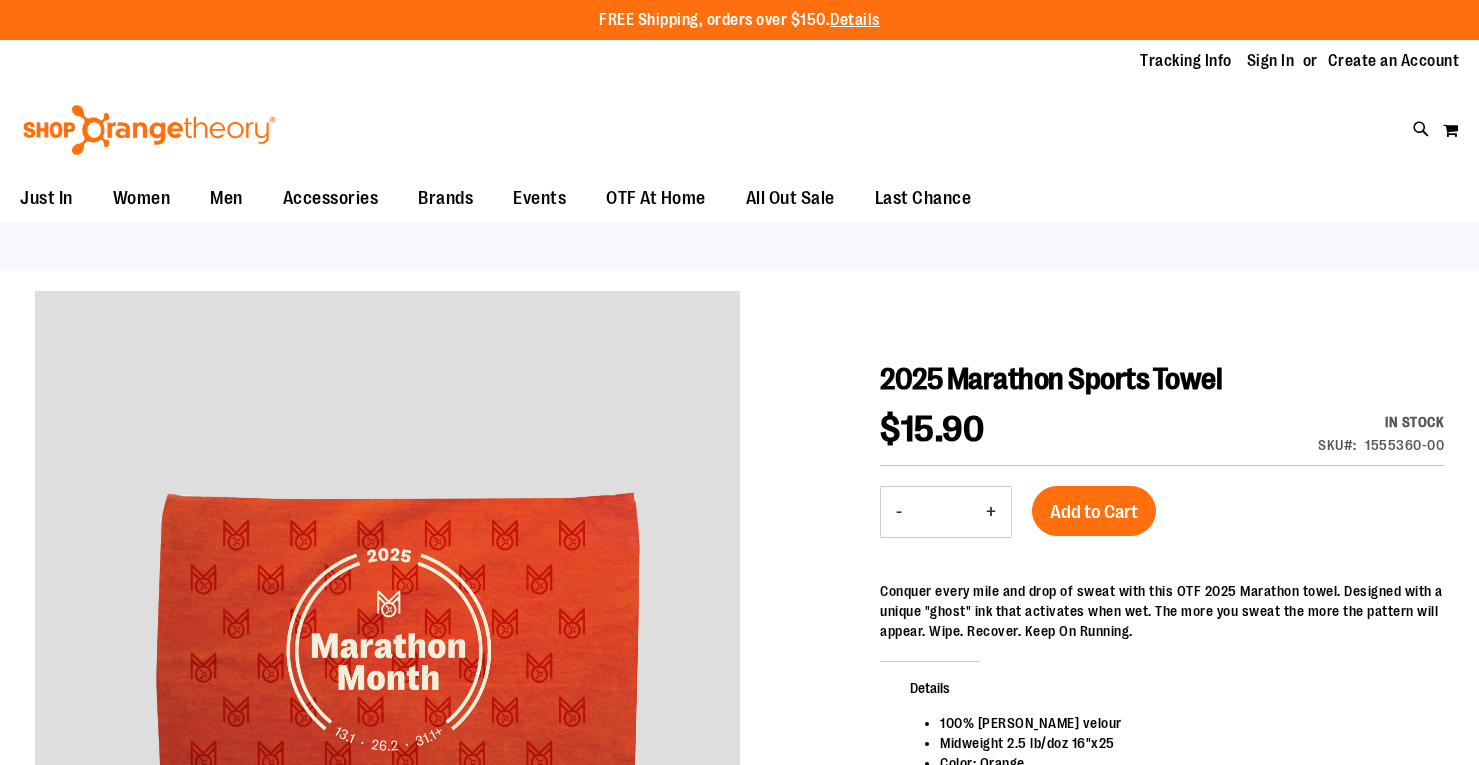 scroll, scrollTop: 0, scrollLeft: 0, axis: both 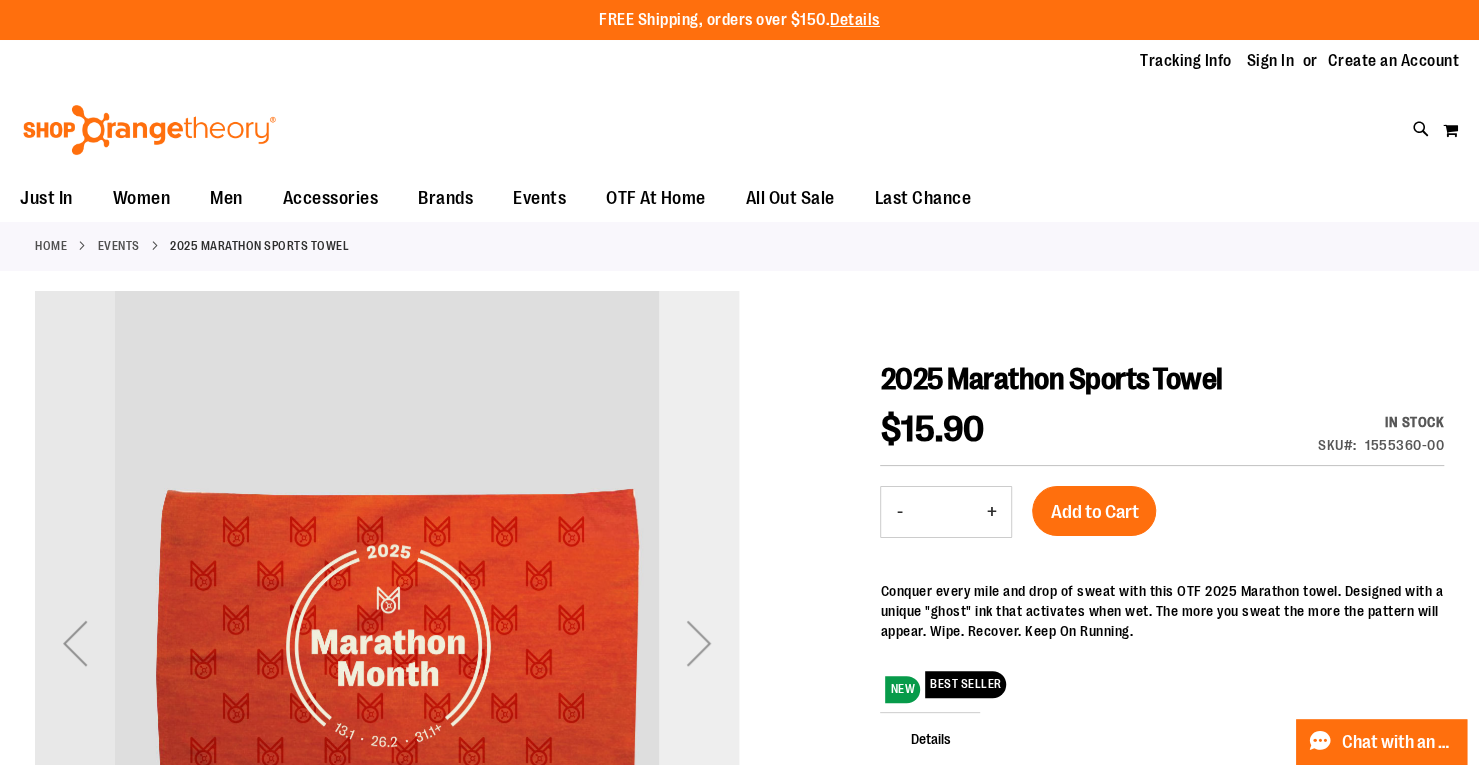 click at bounding box center (699, 643) 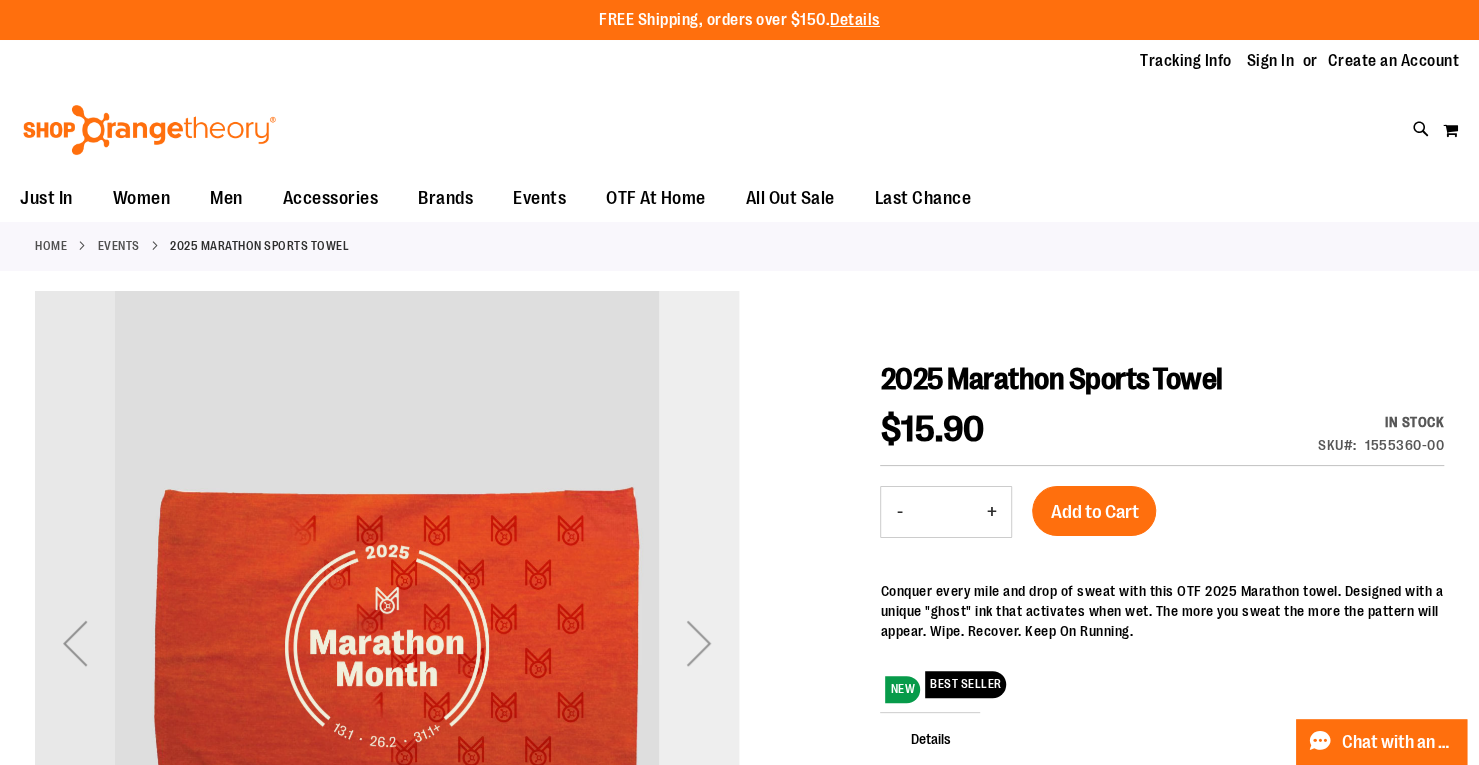 click at bounding box center [699, 643] 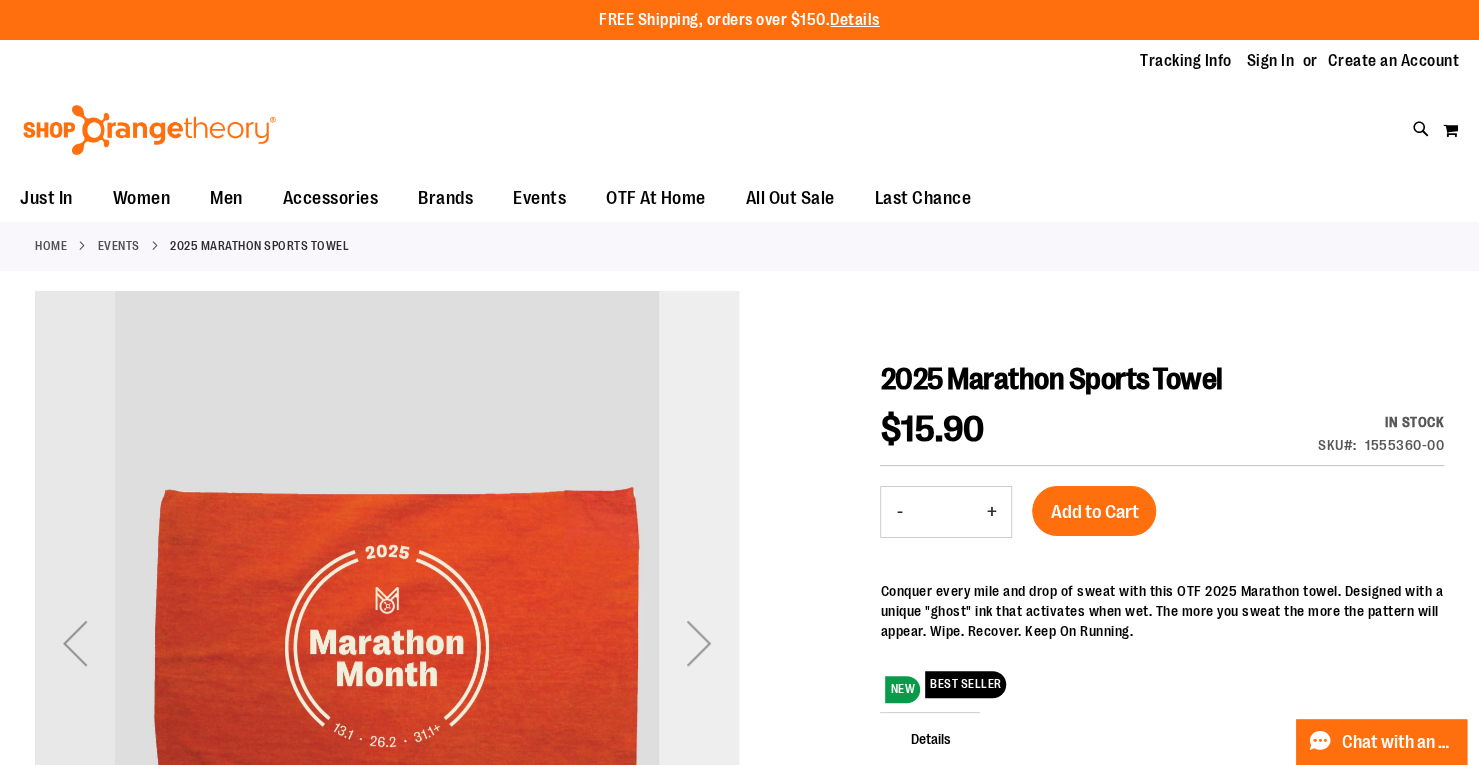 click at bounding box center (699, 643) 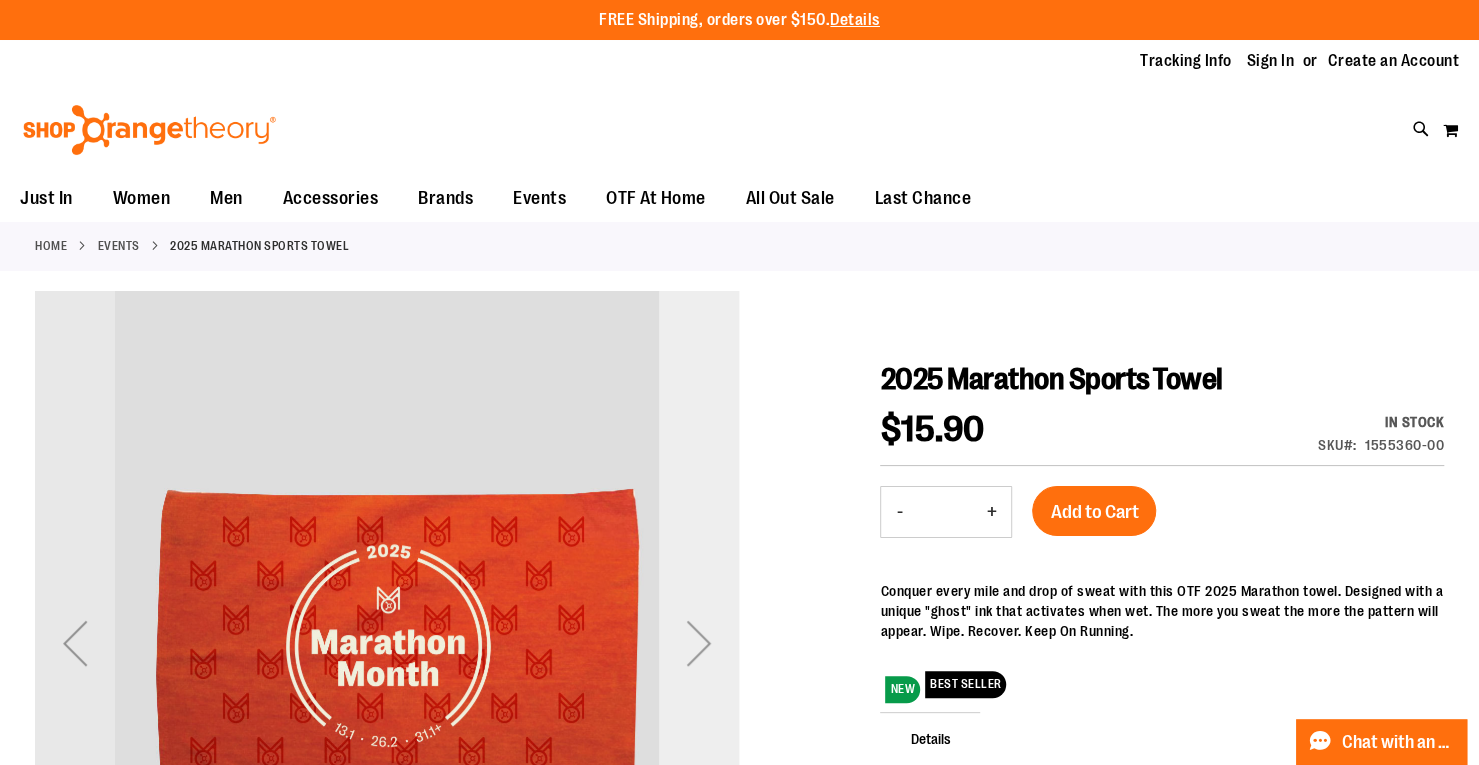 click at bounding box center [699, 643] 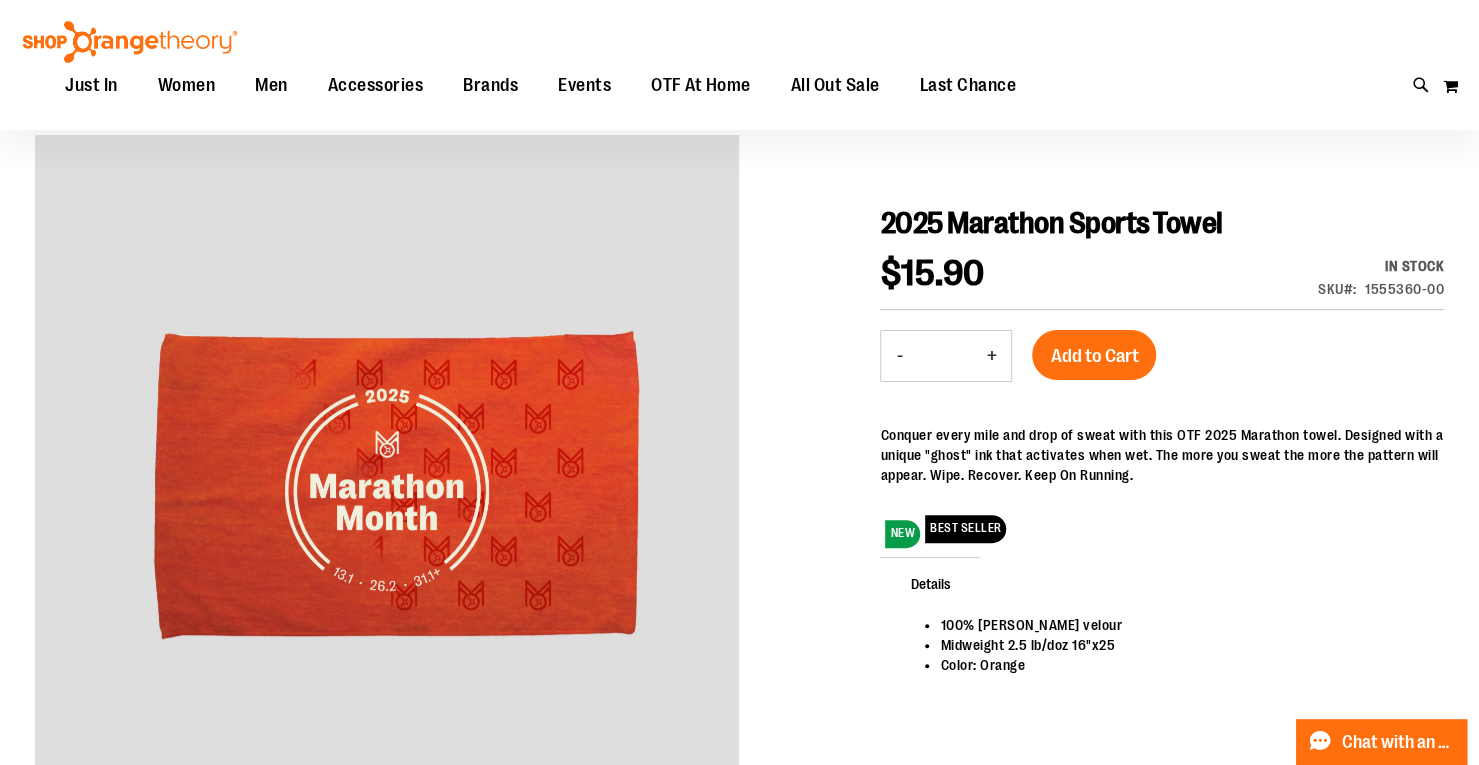 scroll, scrollTop: 210, scrollLeft: 0, axis: vertical 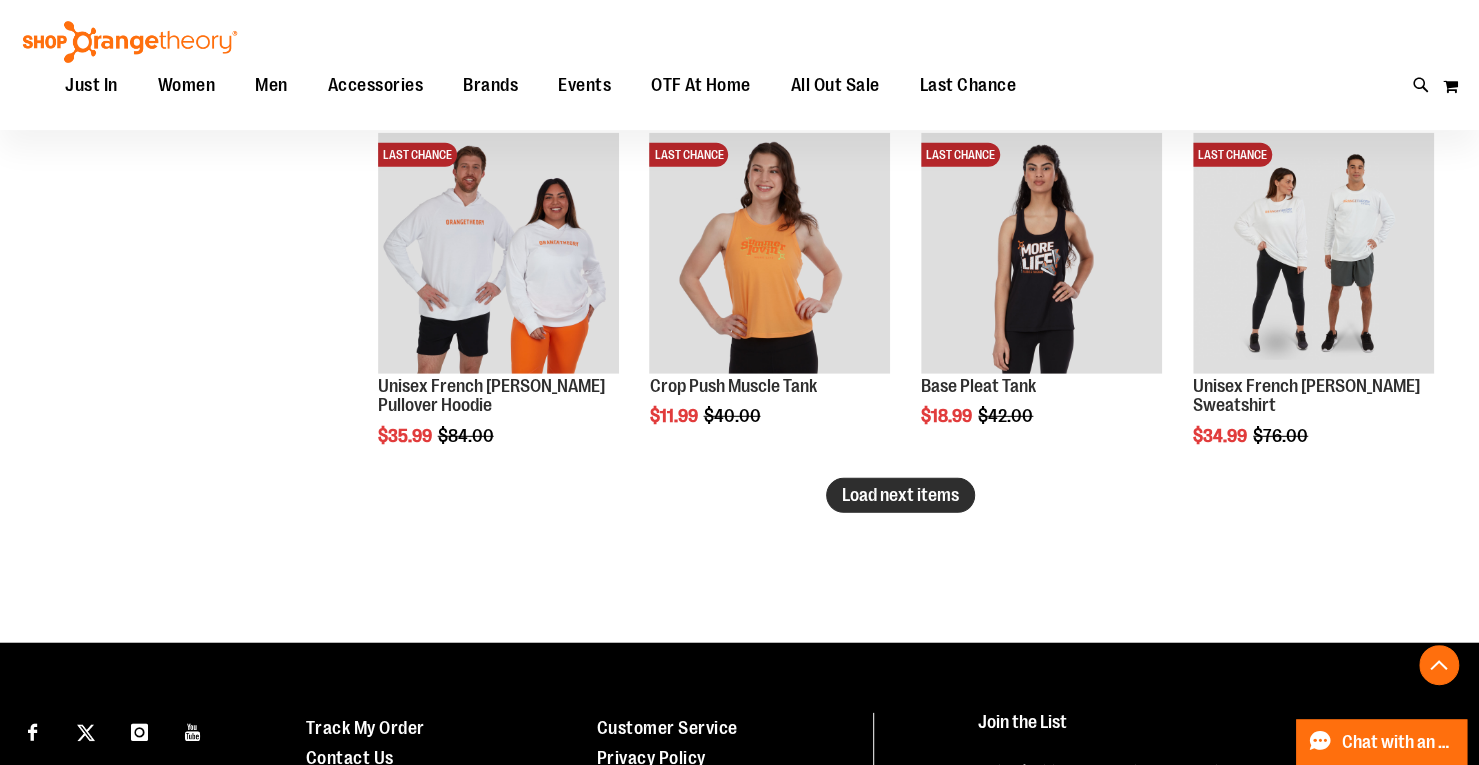 click on "Load next items" at bounding box center (900, 495) 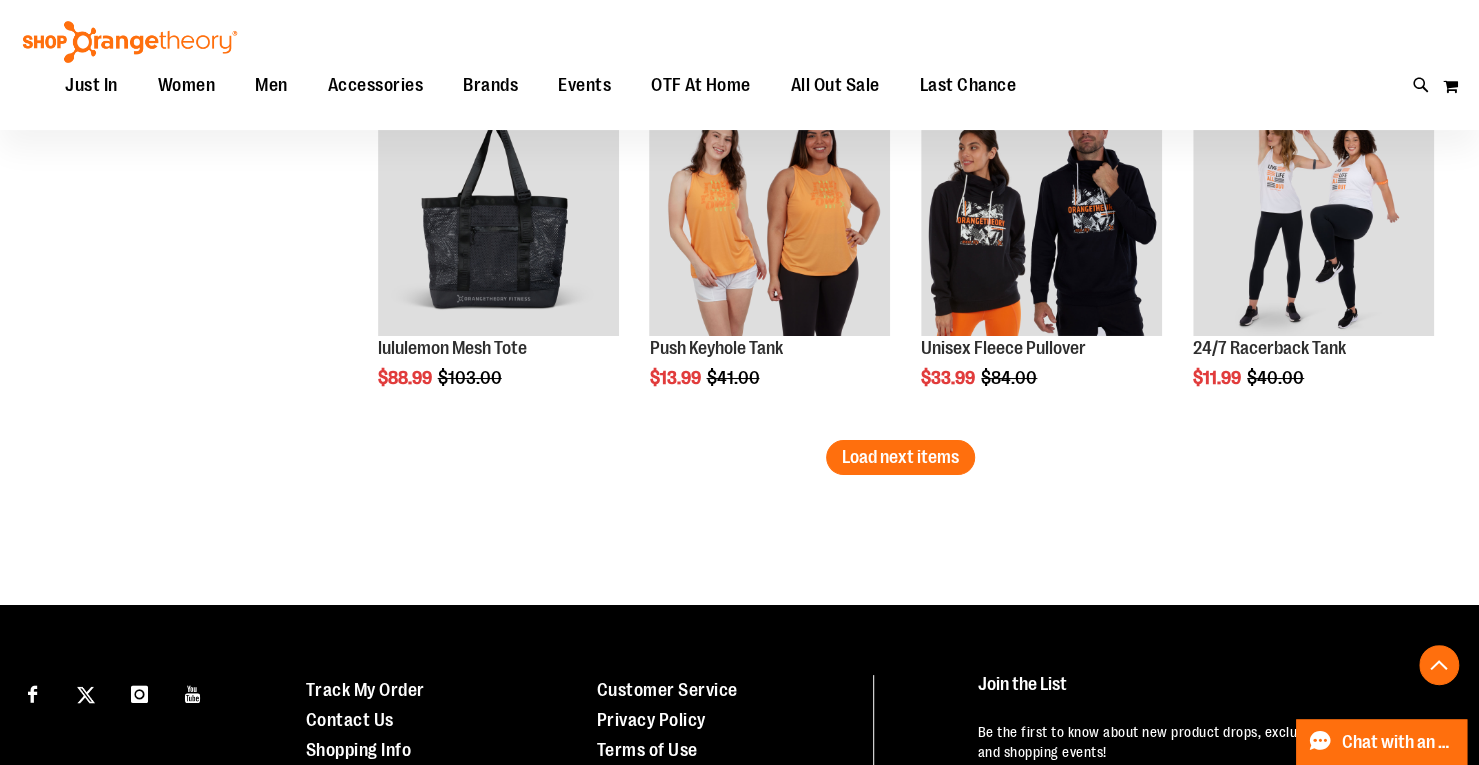 scroll, scrollTop: 4280, scrollLeft: 0, axis: vertical 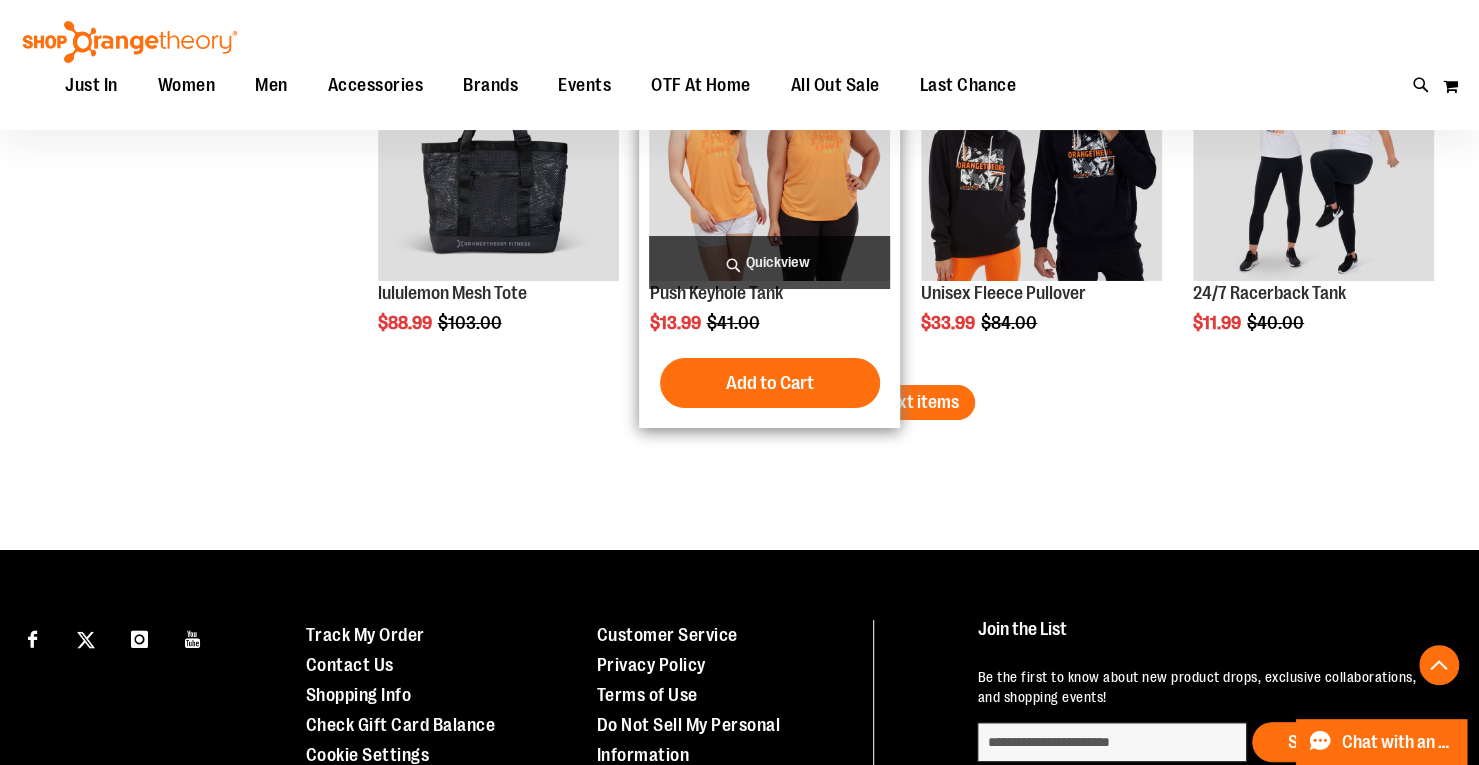 click on "LAST CHANCE
Push Keyhole Tank
$13.99
Regular Price
$41.00
Quickview
Add to Cart In stock" at bounding box center (769, 229) 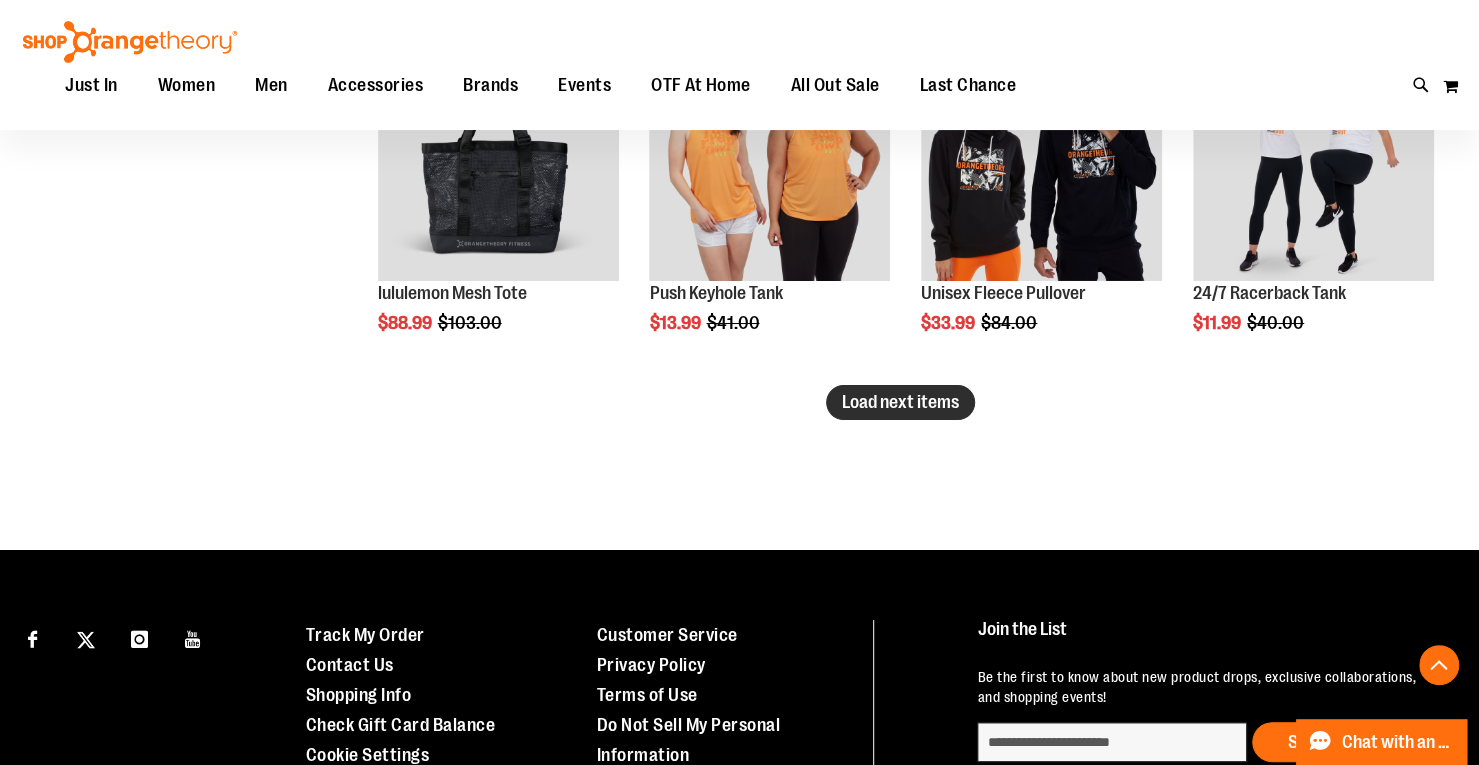 click on "Load next items" at bounding box center (900, 402) 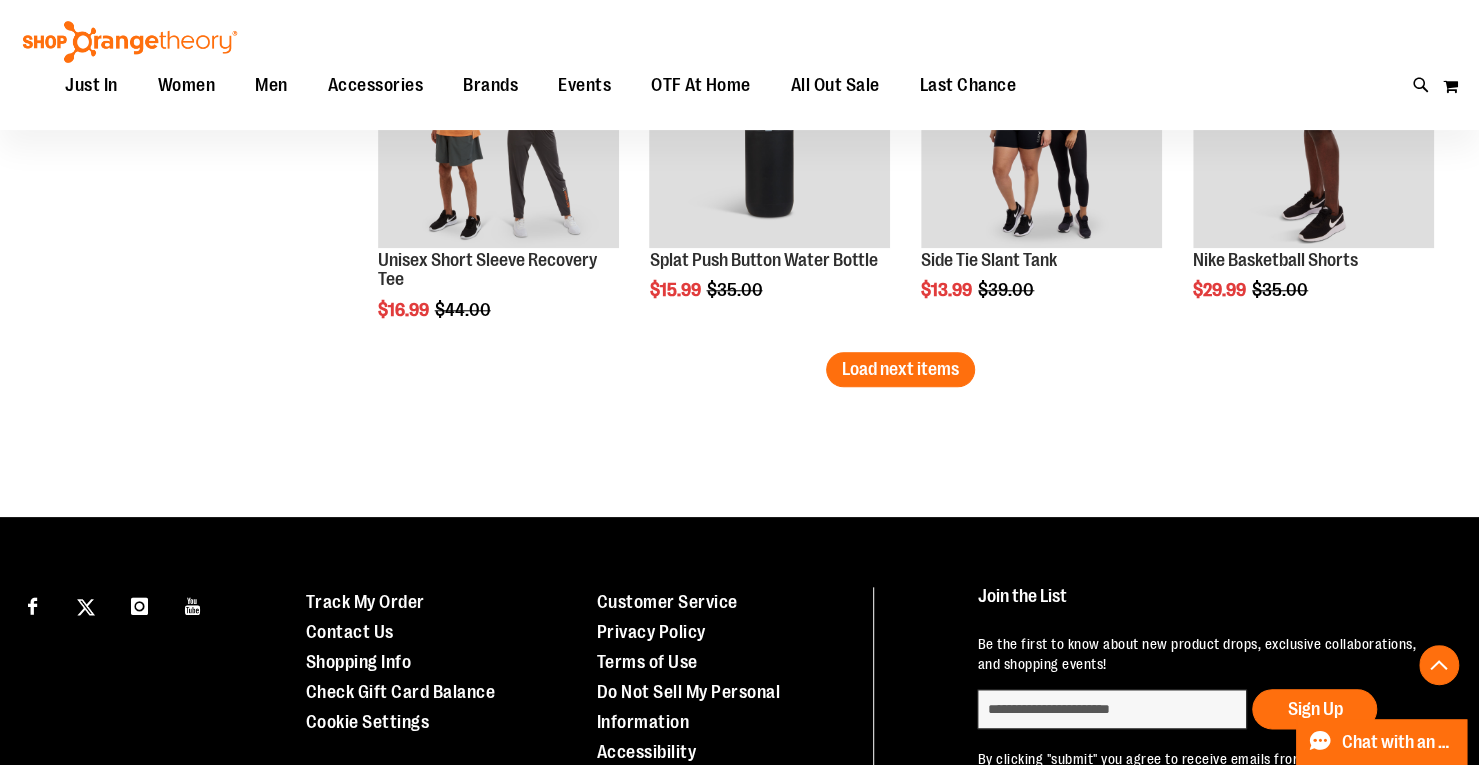 scroll, scrollTop: 5440, scrollLeft: 0, axis: vertical 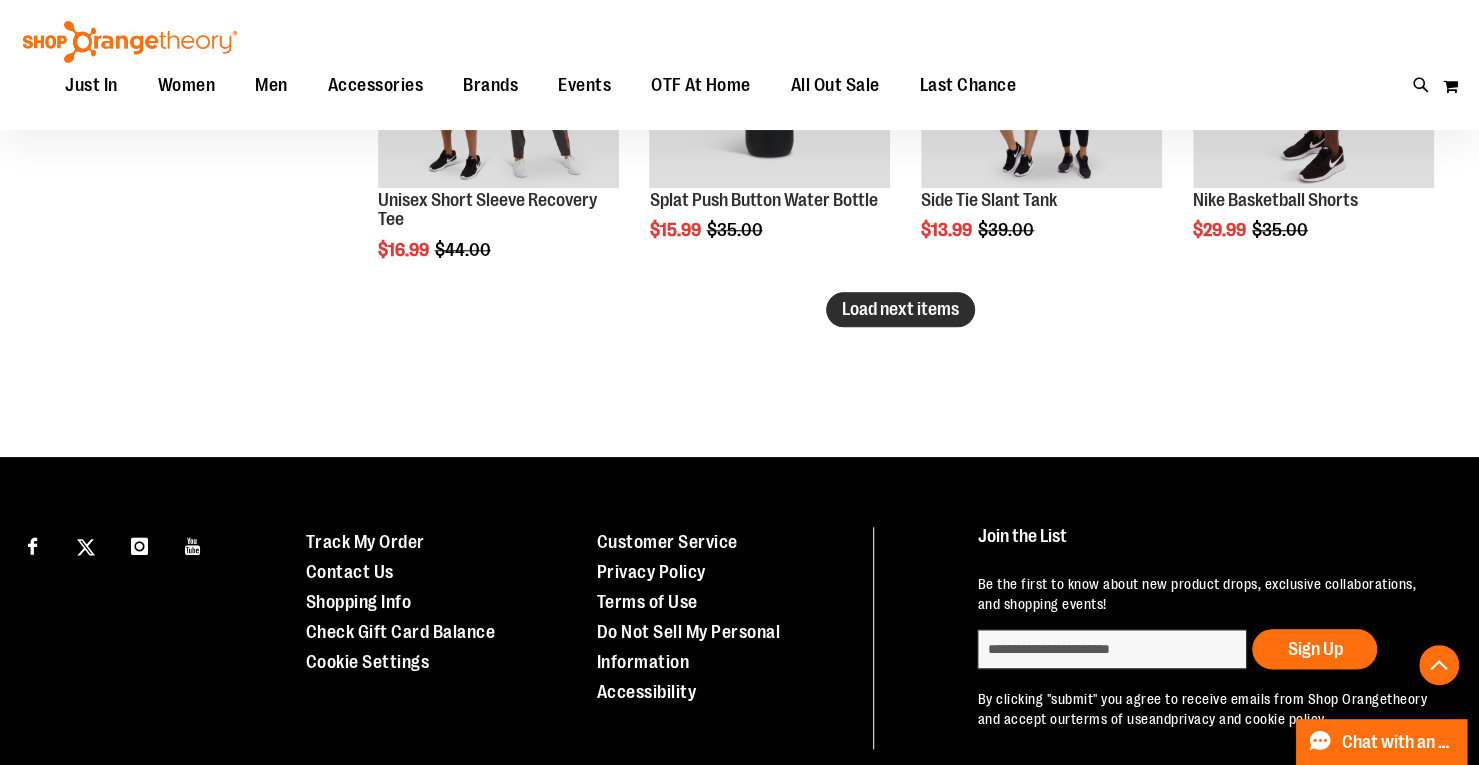 click on "Load next items" at bounding box center (900, 309) 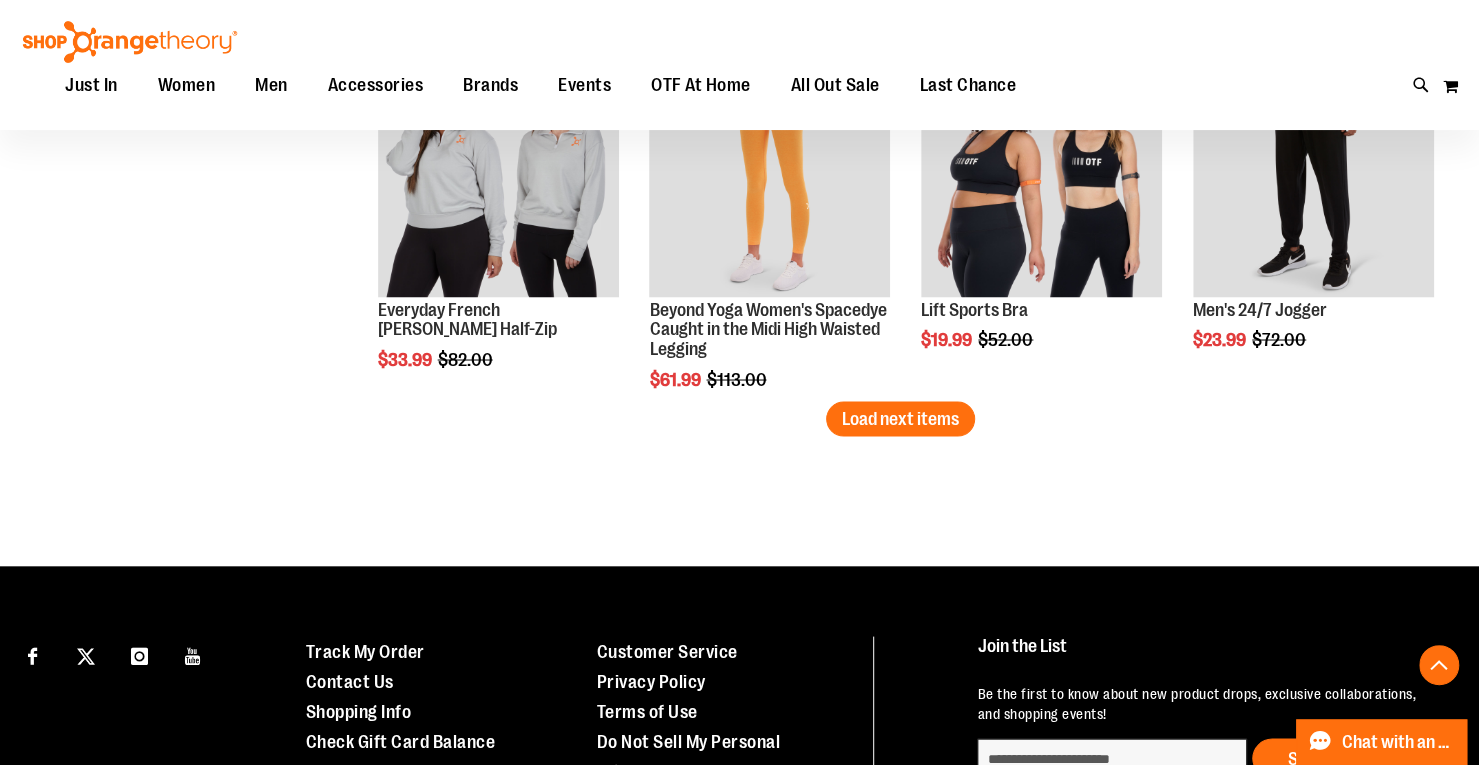 scroll, scrollTop: 6400, scrollLeft: 0, axis: vertical 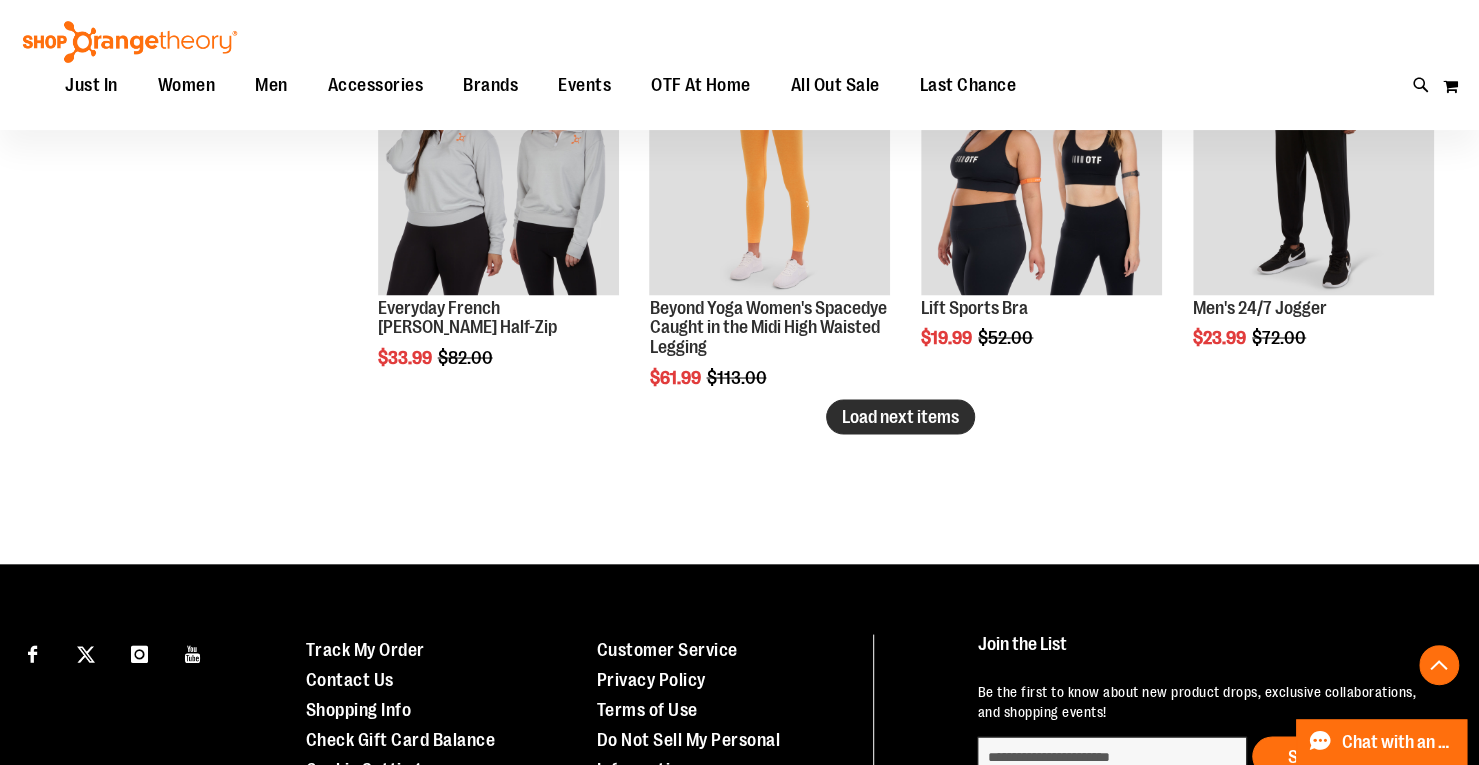 click on "Load next items" at bounding box center [900, 416] 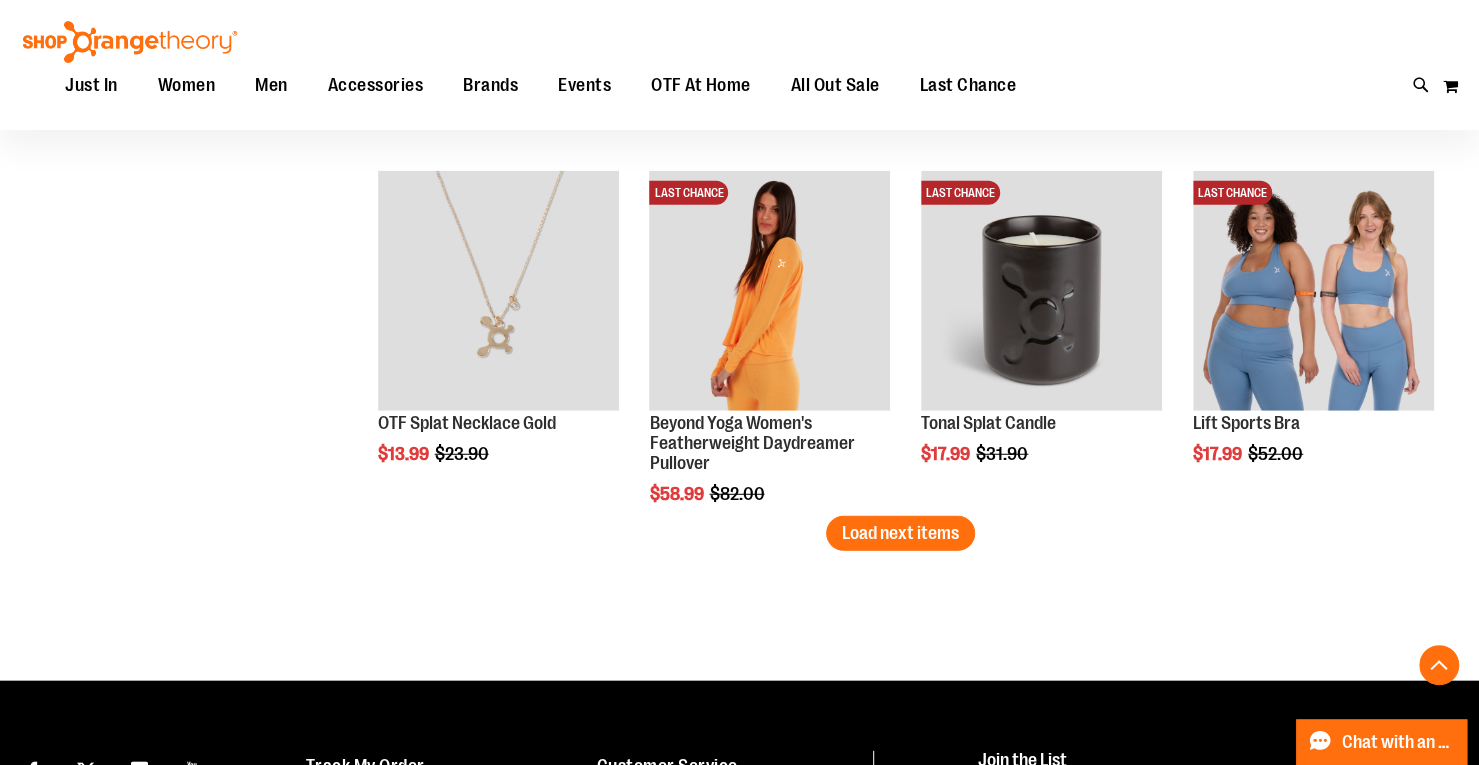 scroll, scrollTop: 7360, scrollLeft: 0, axis: vertical 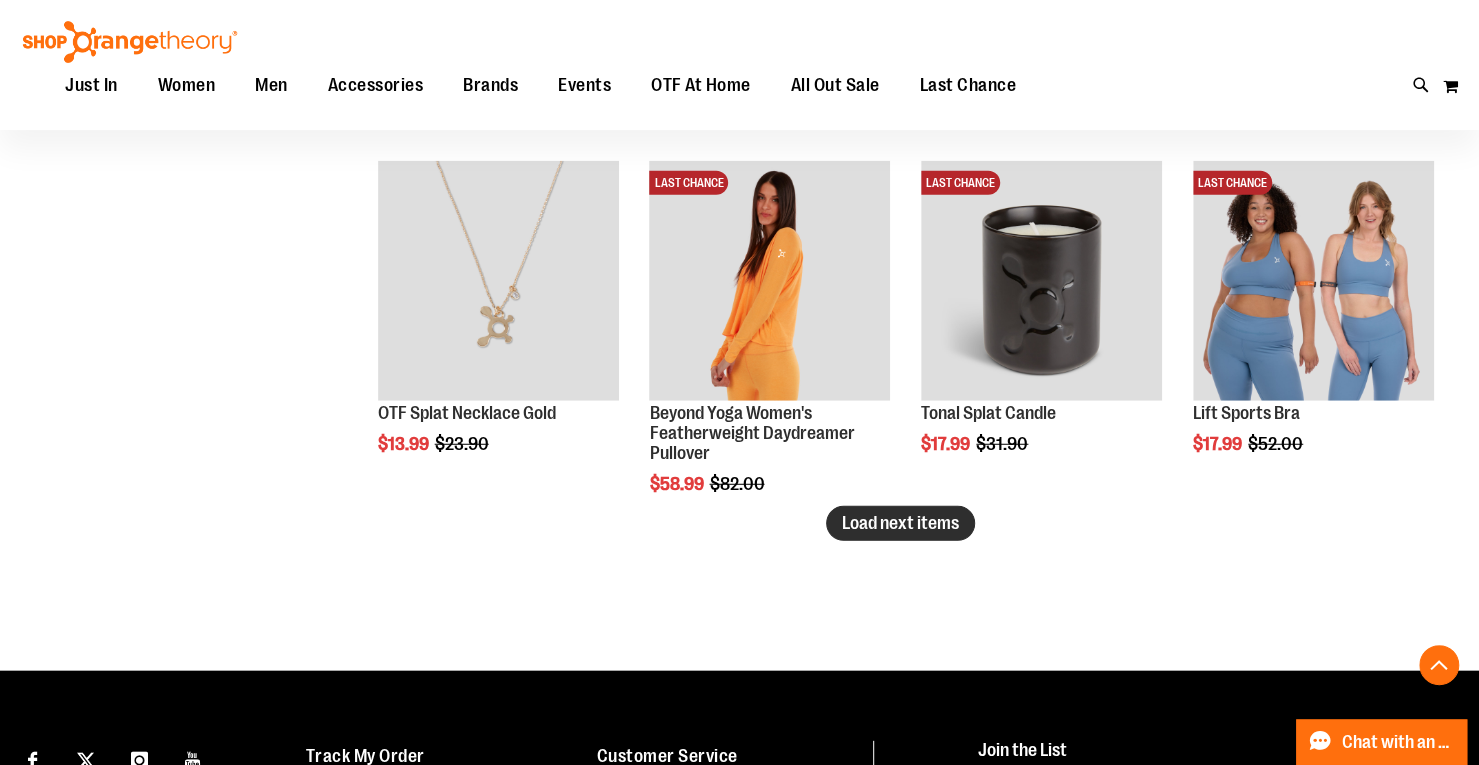 click on "Load next items" at bounding box center (900, 523) 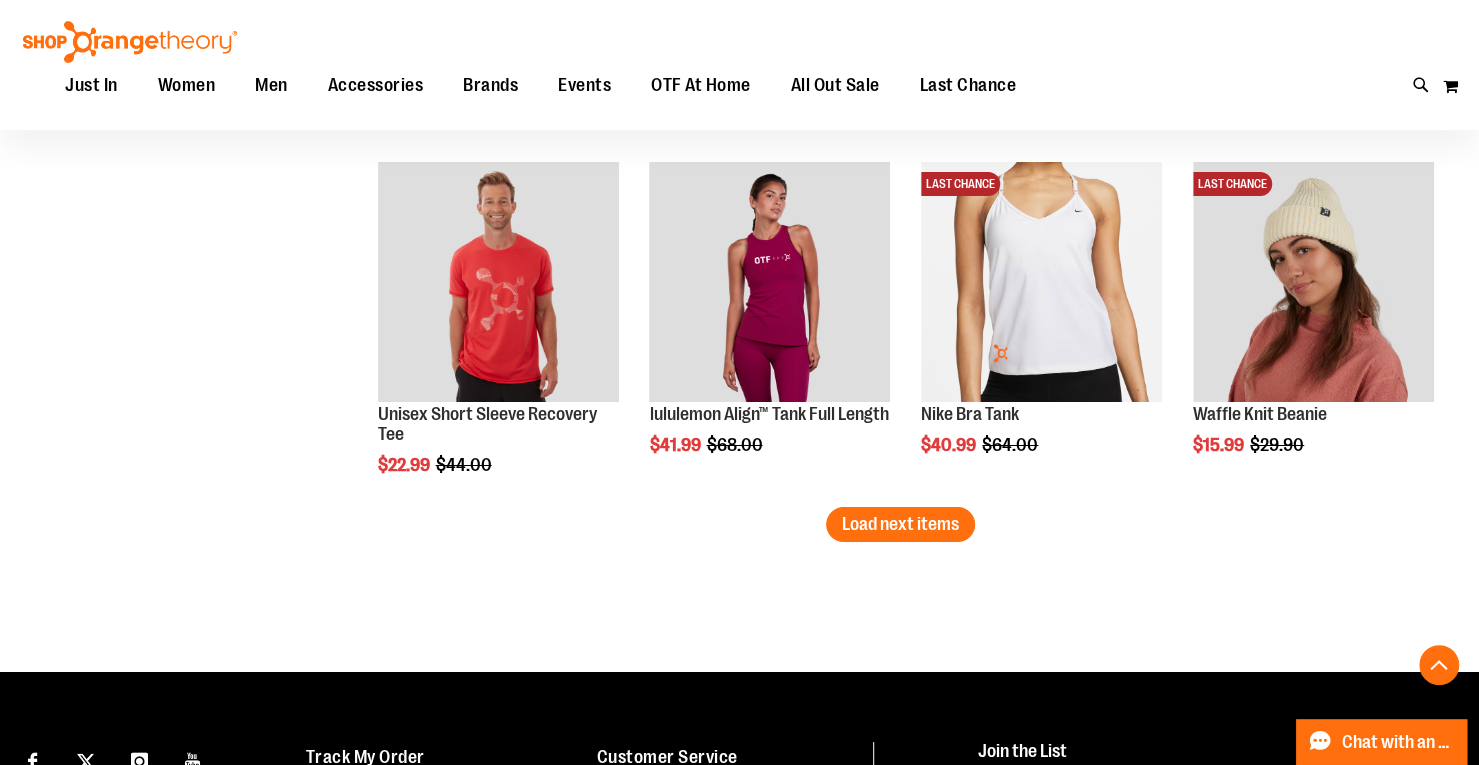 scroll, scrollTop: 8440, scrollLeft: 0, axis: vertical 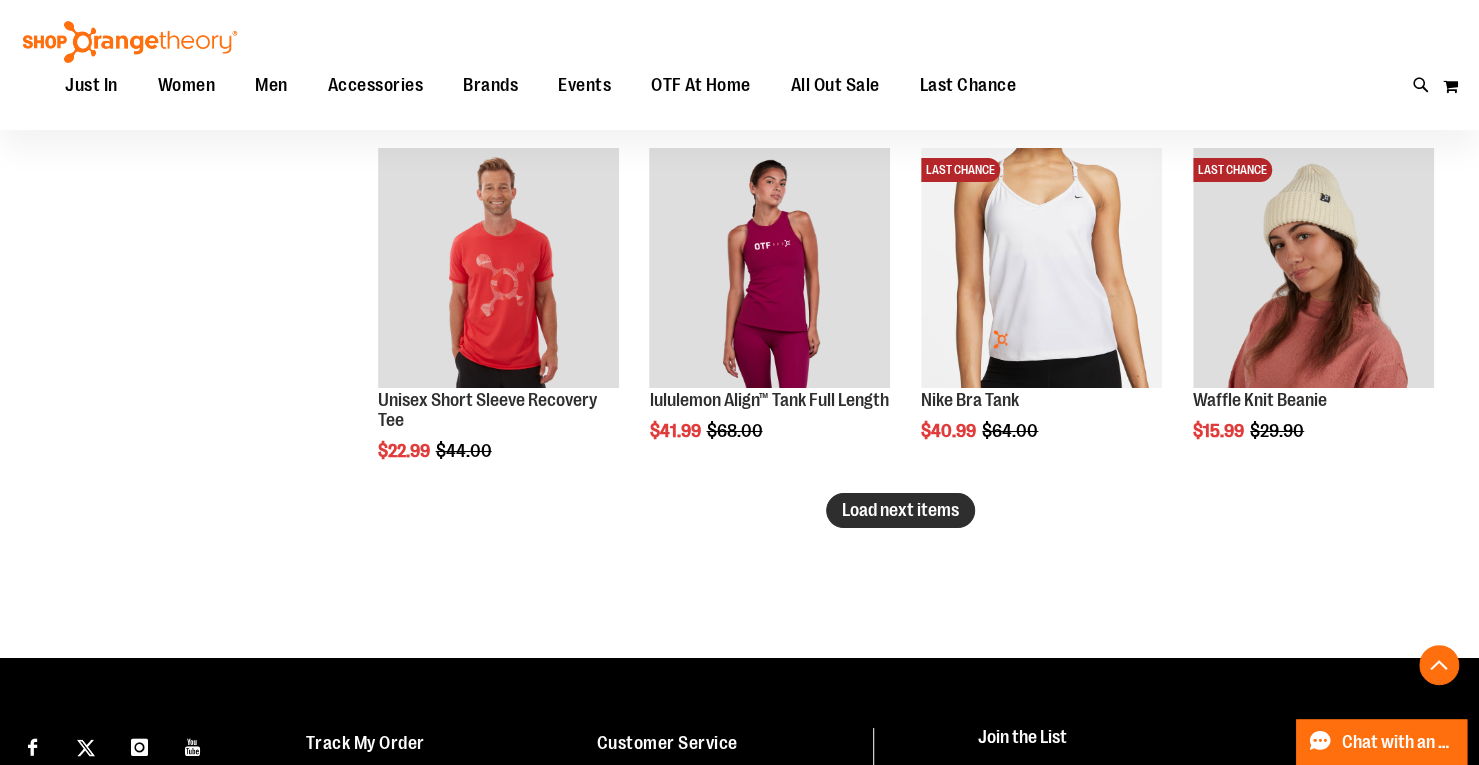click on "Load next items" at bounding box center (900, 510) 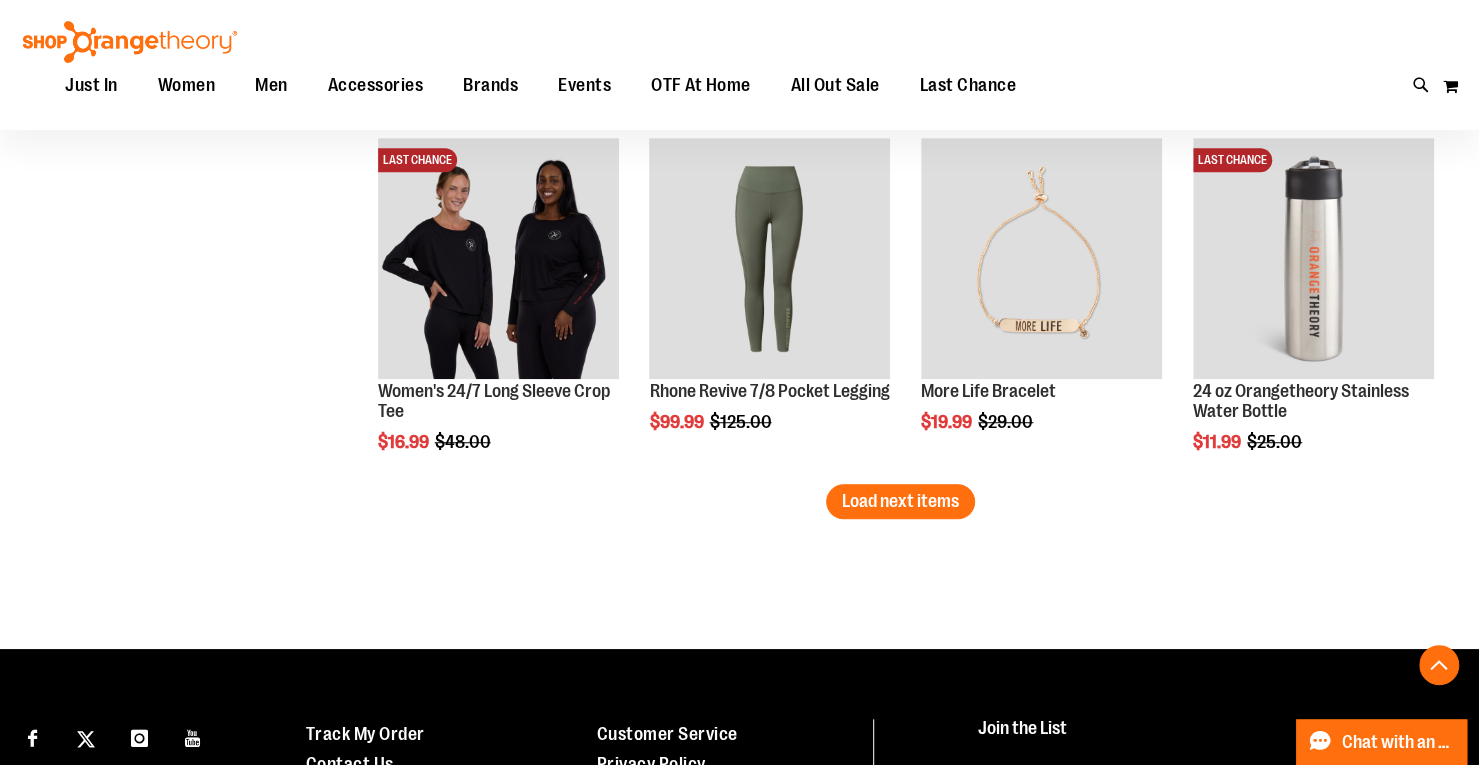 scroll, scrollTop: 9520, scrollLeft: 0, axis: vertical 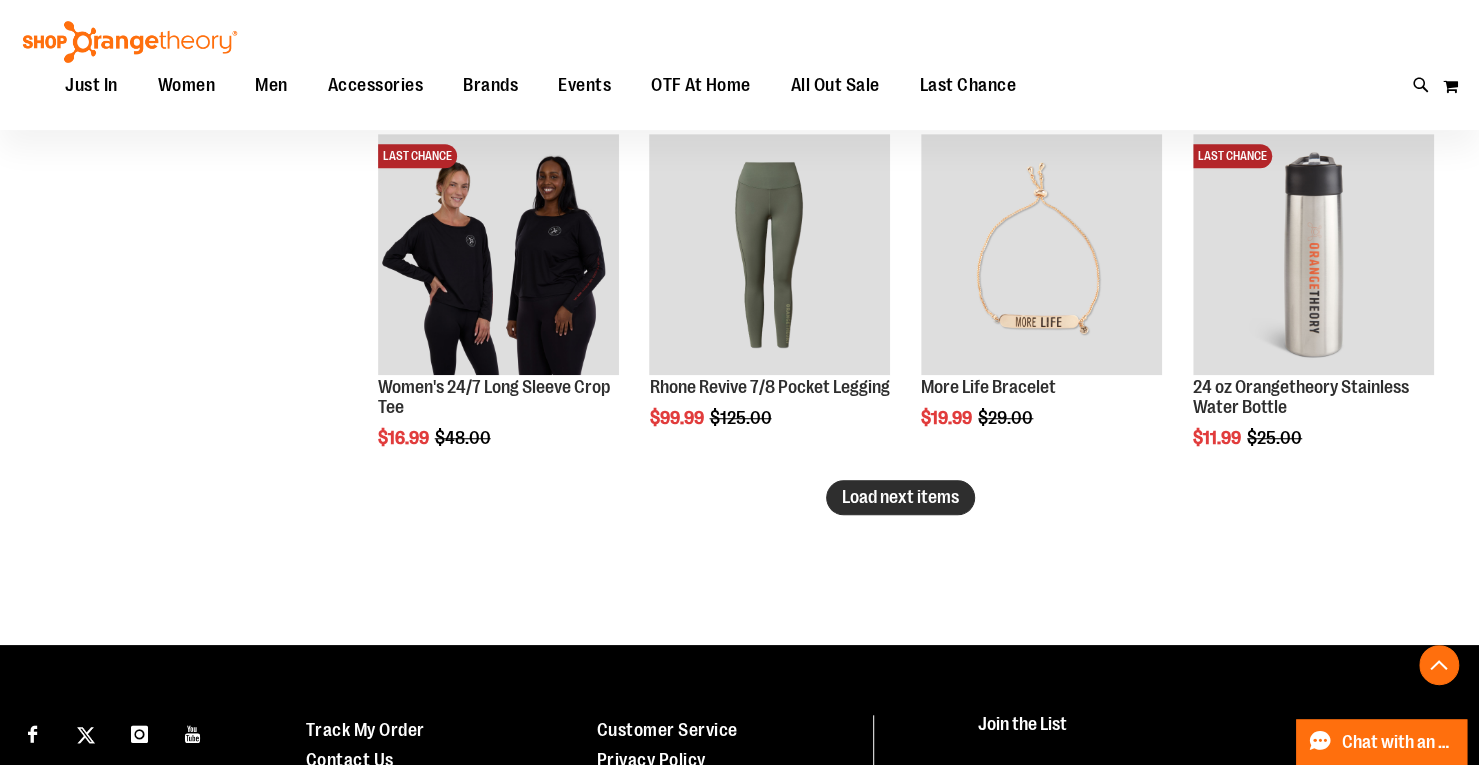 click on "Load next items" at bounding box center (900, 497) 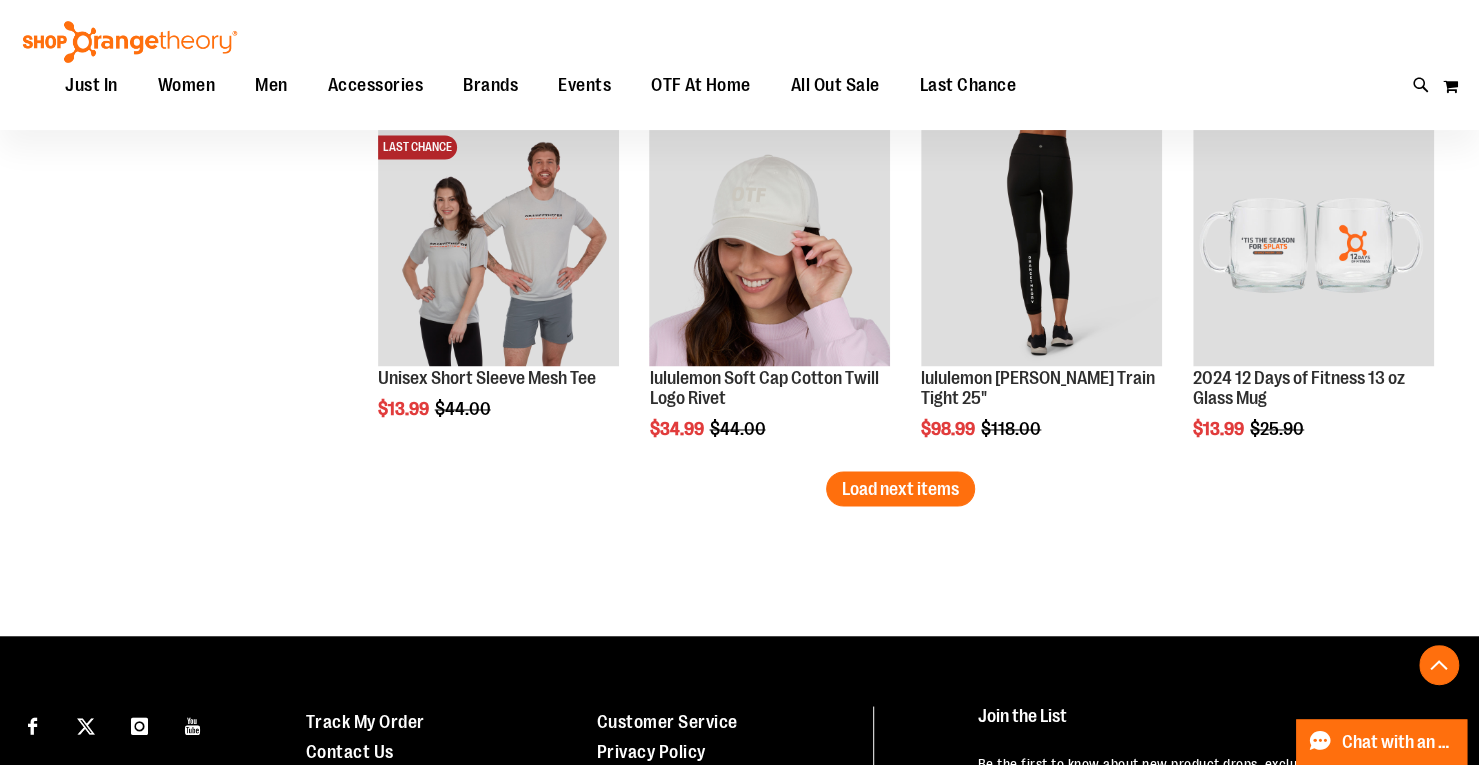 scroll, scrollTop: 10600, scrollLeft: 0, axis: vertical 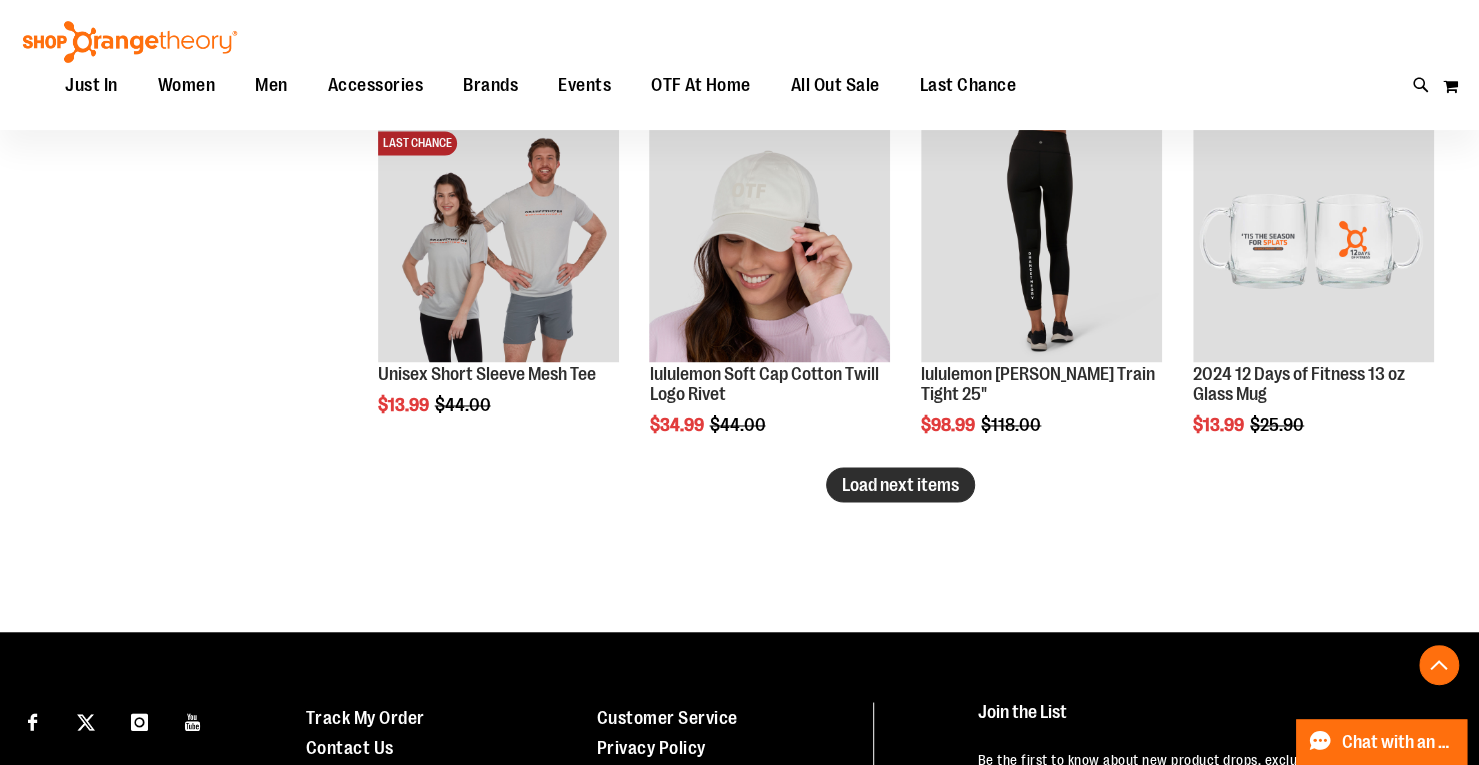 click on "Load next items" at bounding box center (900, 484) 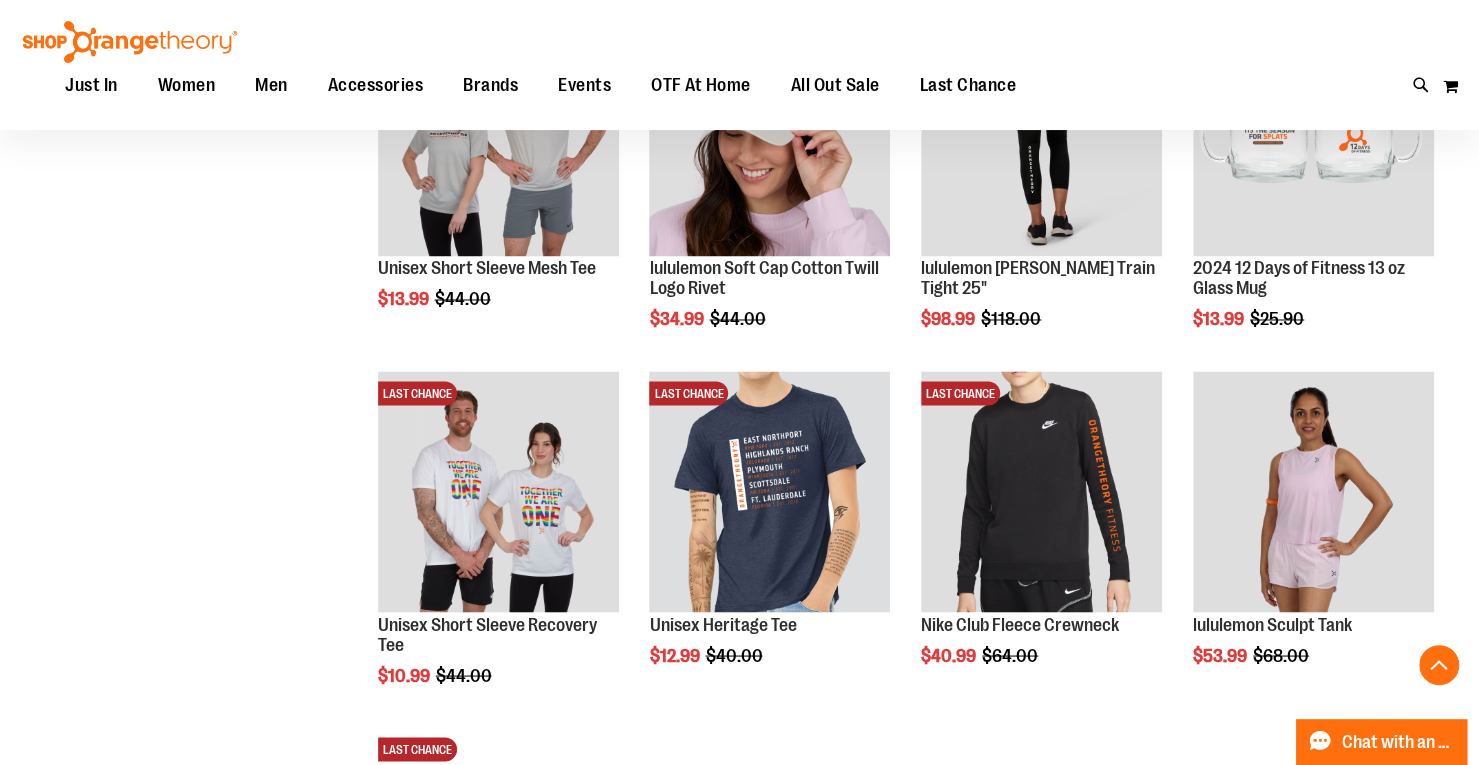scroll, scrollTop: 10680, scrollLeft: 0, axis: vertical 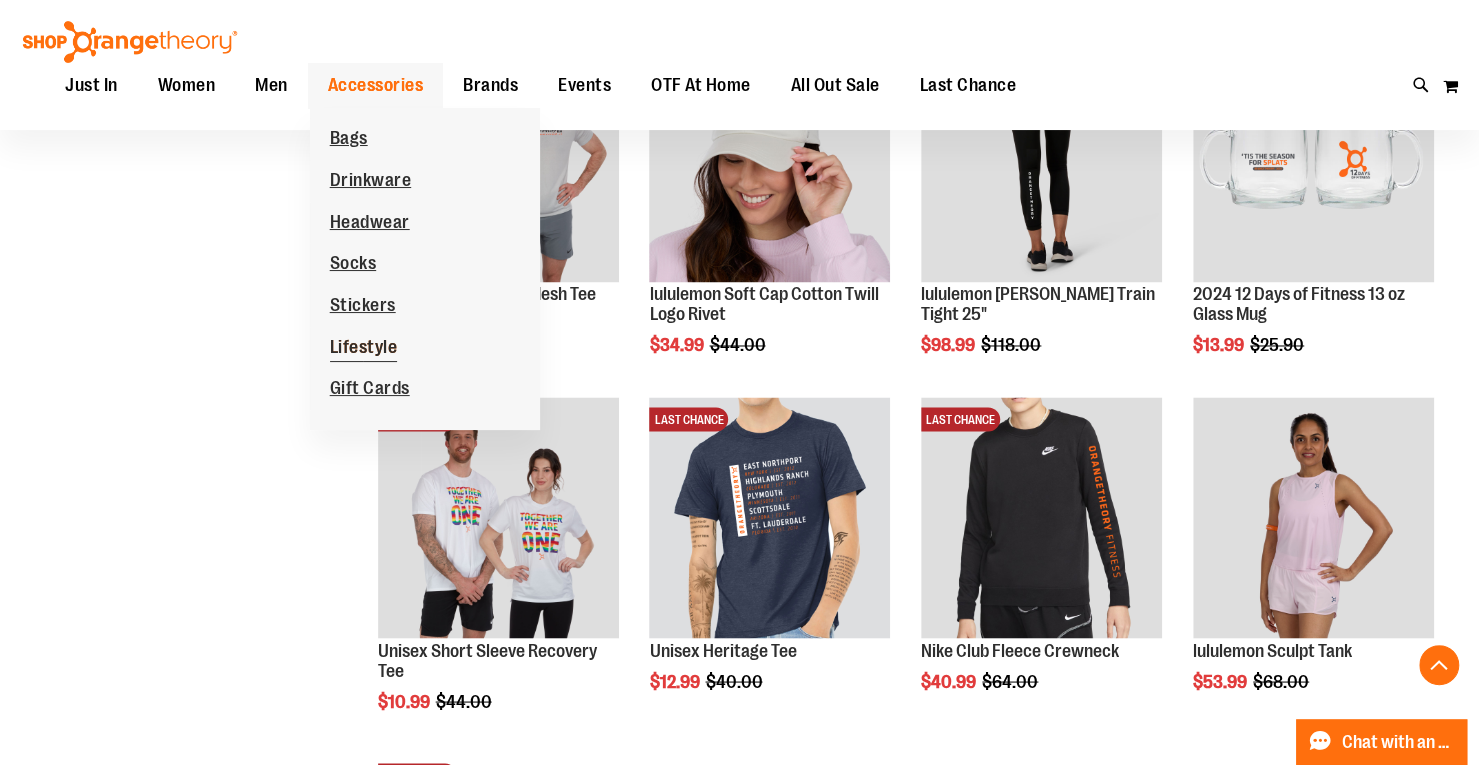 click on "Lifestyle" at bounding box center (364, 349) 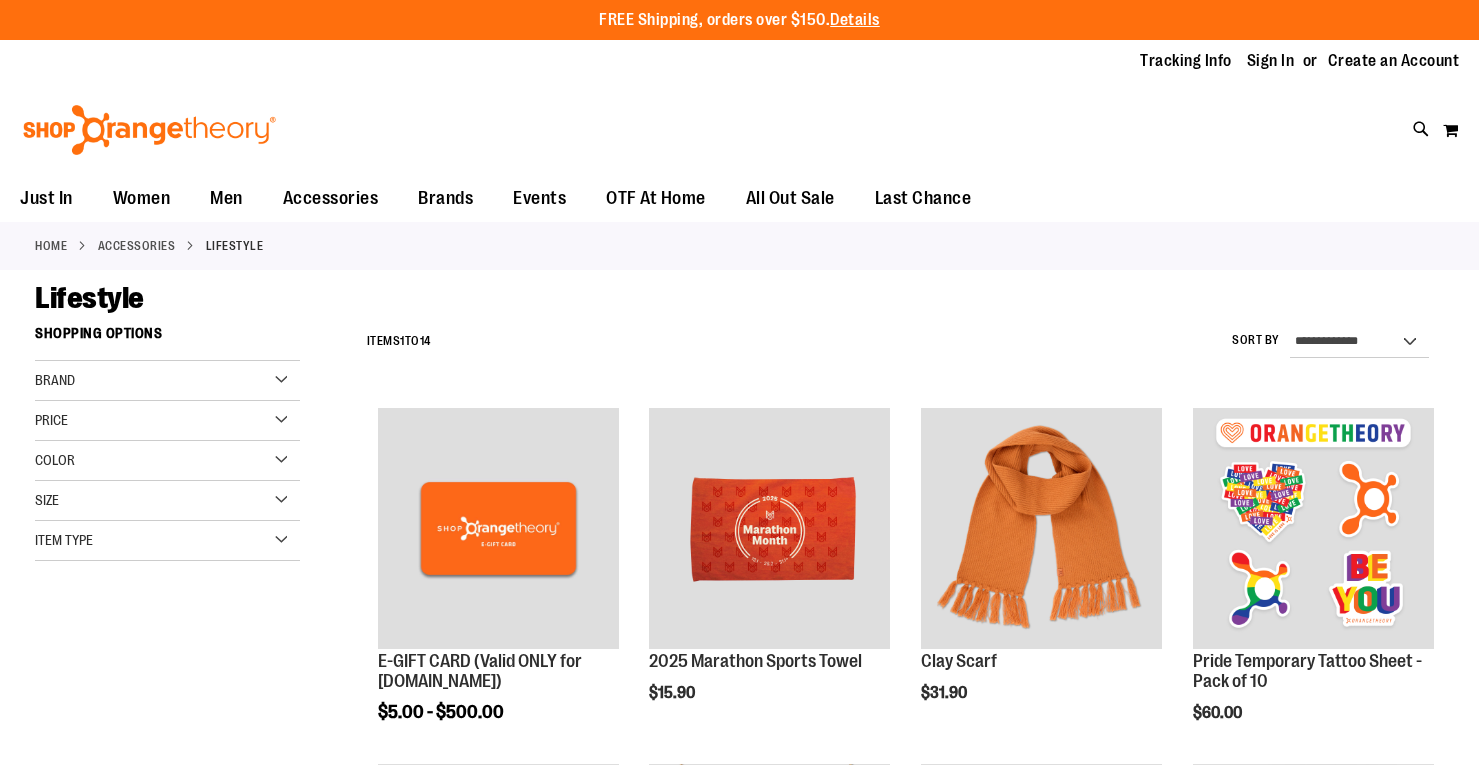 scroll, scrollTop: 0, scrollLeft: 0, axis: both 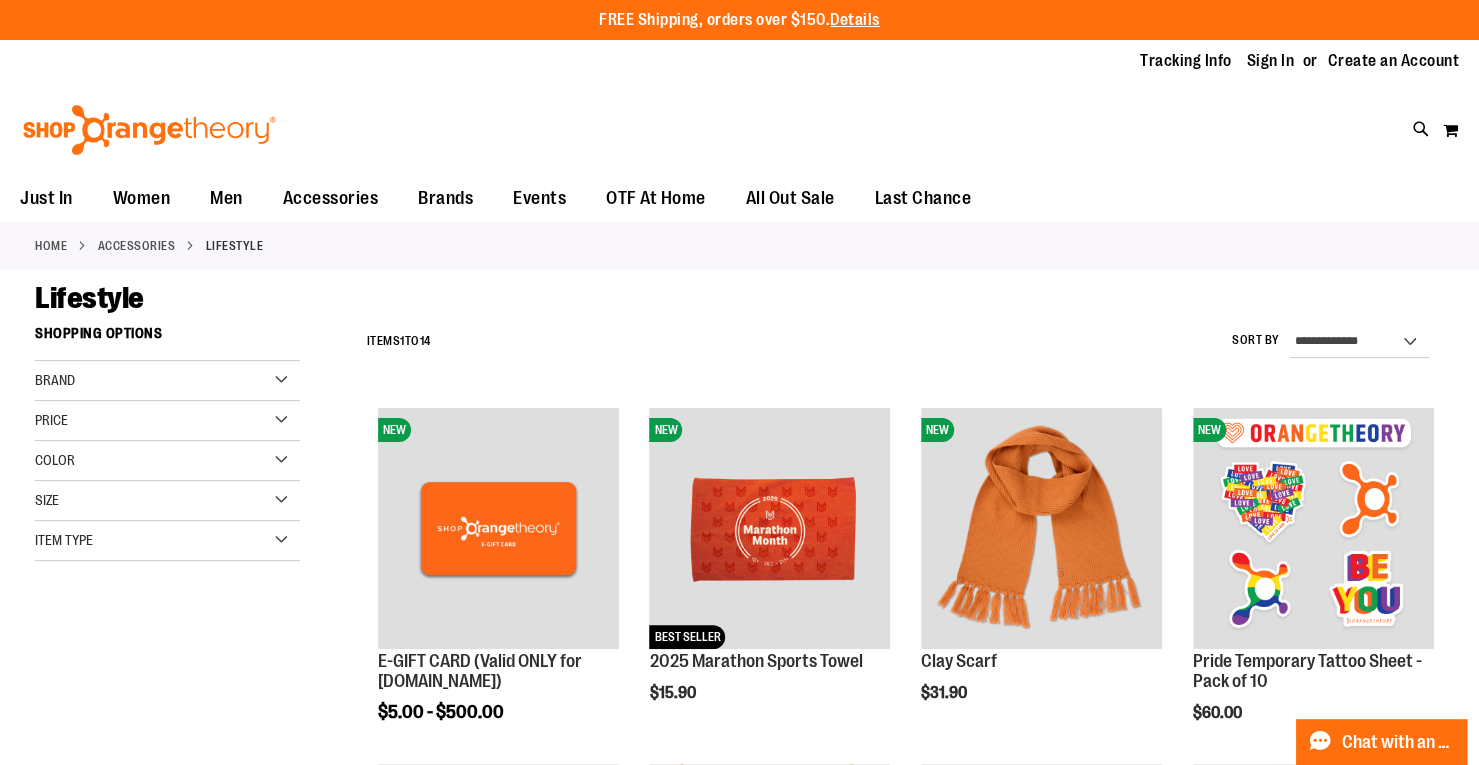 click on "Lifestyle" at bounding box center [739, 298] 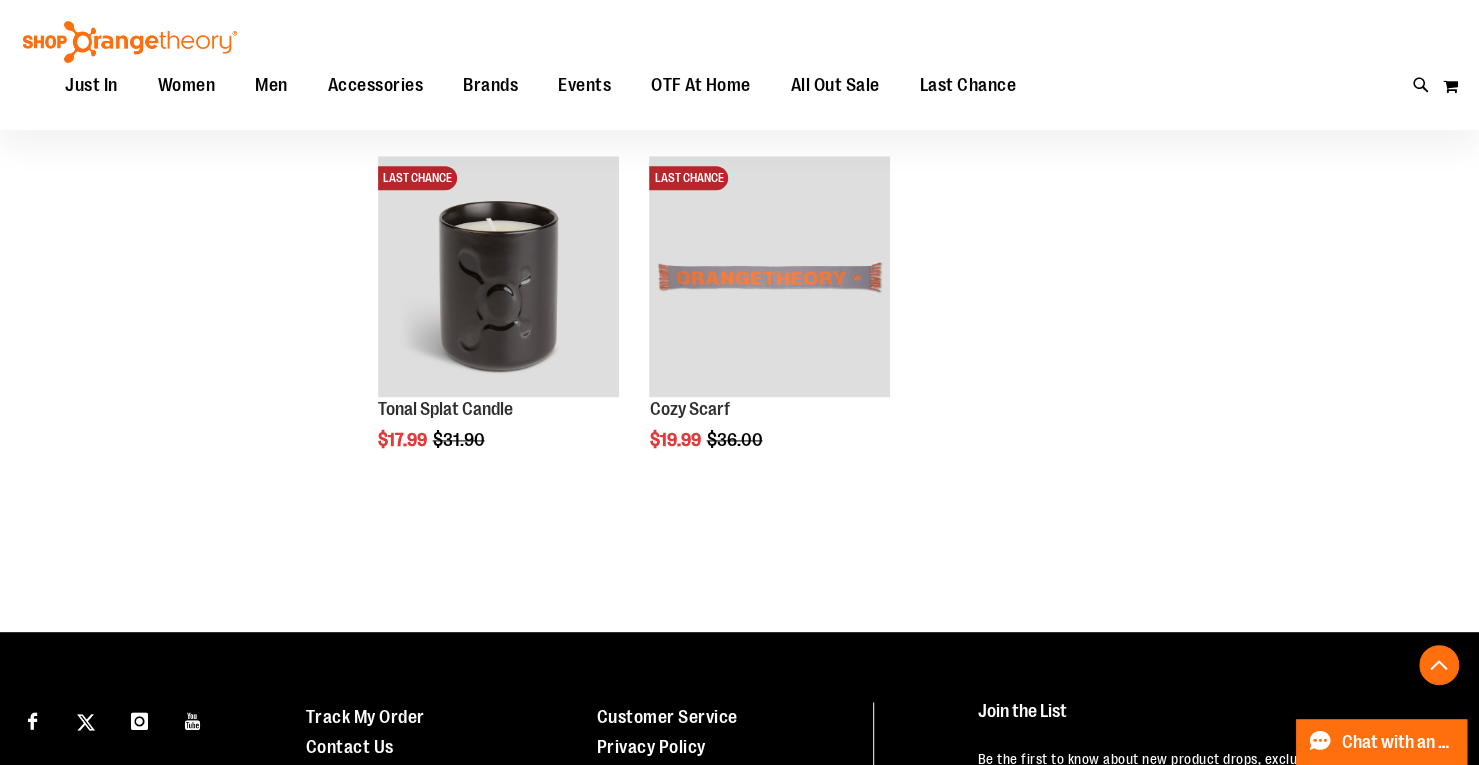 scroll, scrollTop: 1320, scrollLeft: 0, axis: vertical 